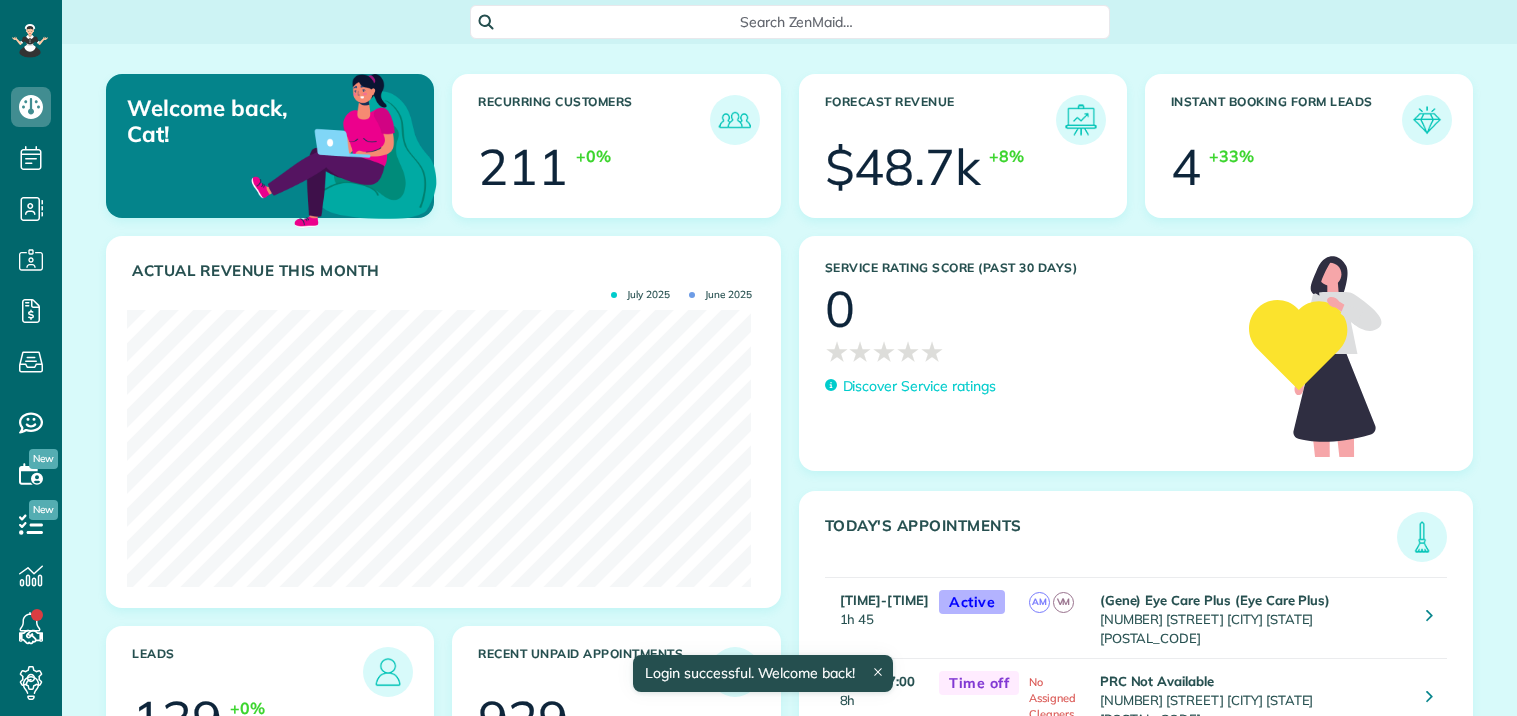 scroll, scrollTop: 0, scrollLeft: 0, axis: both 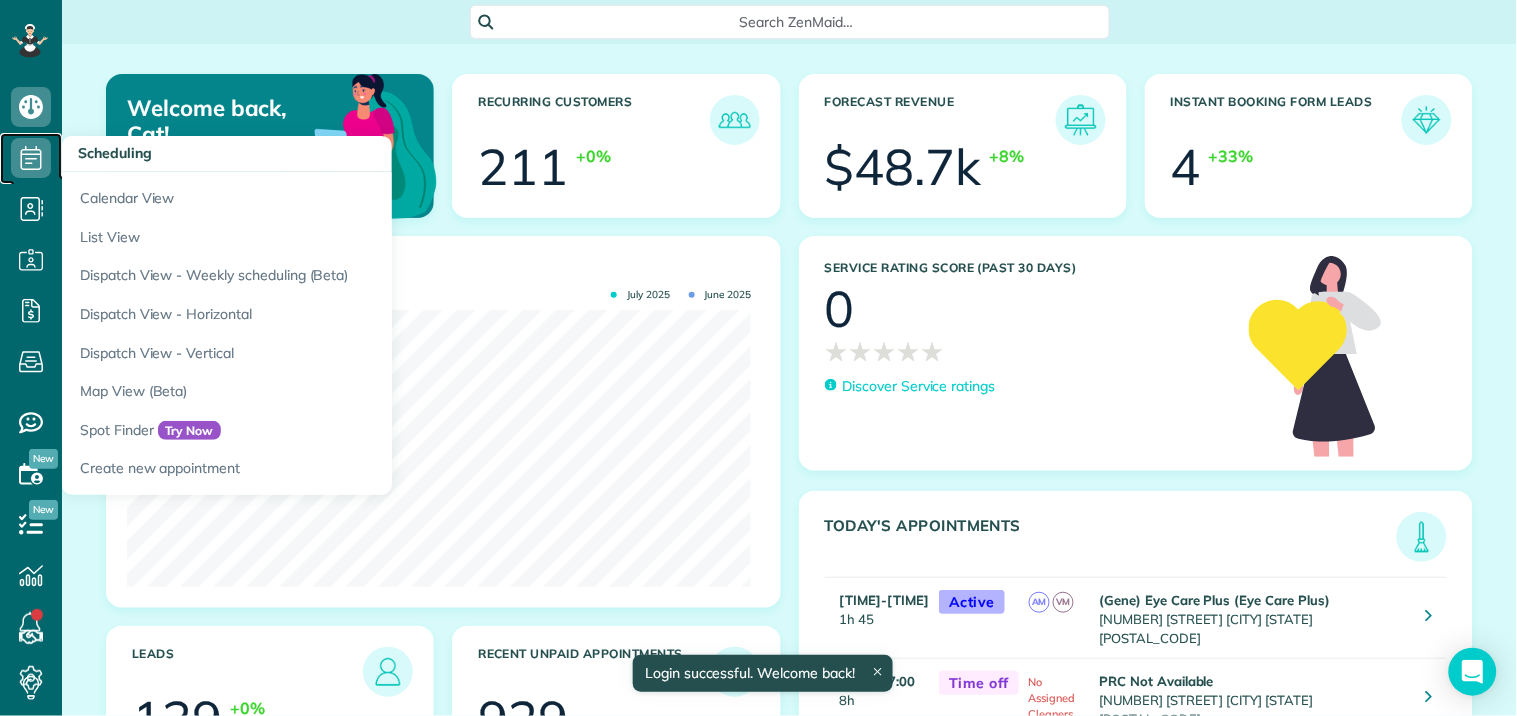 click 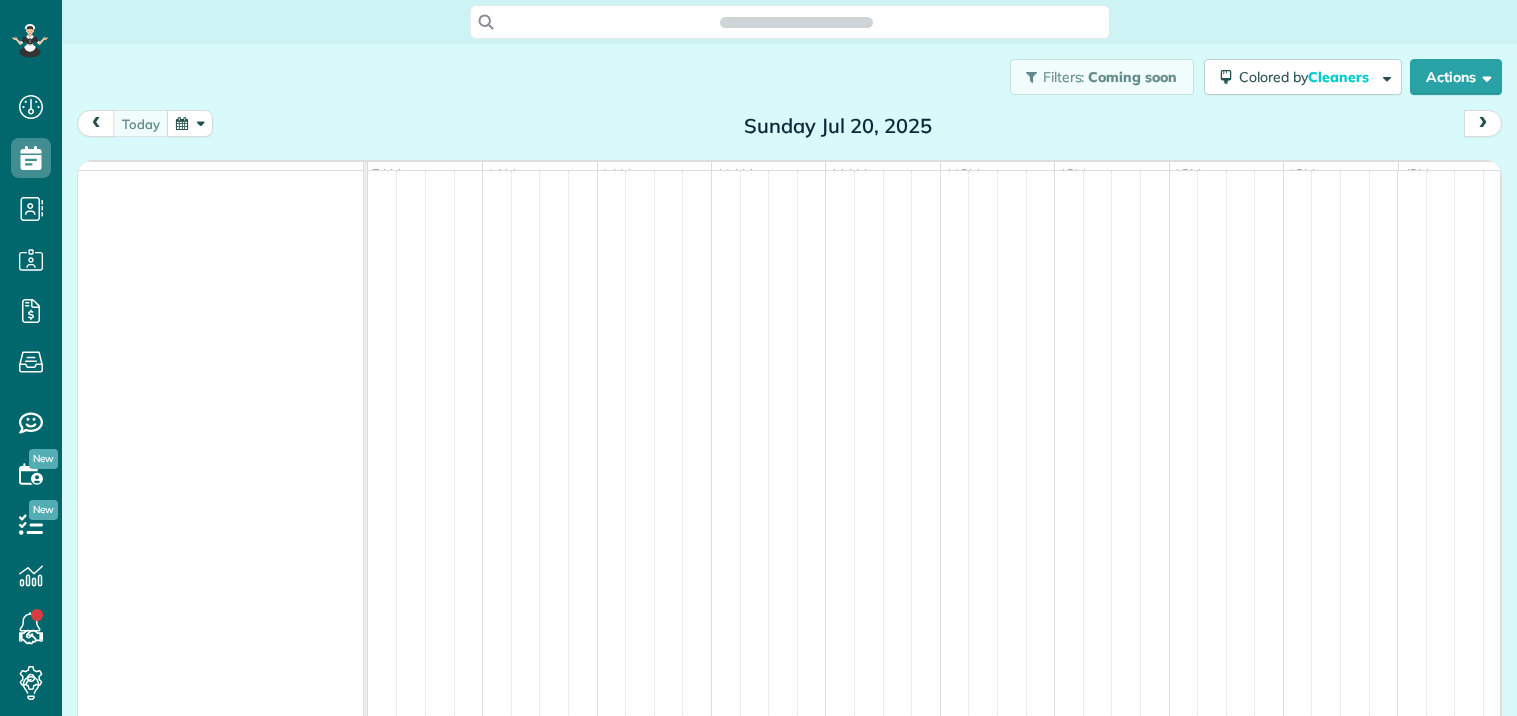 scroll, scrollTop: 0, scrollLeft: 0, axis: both 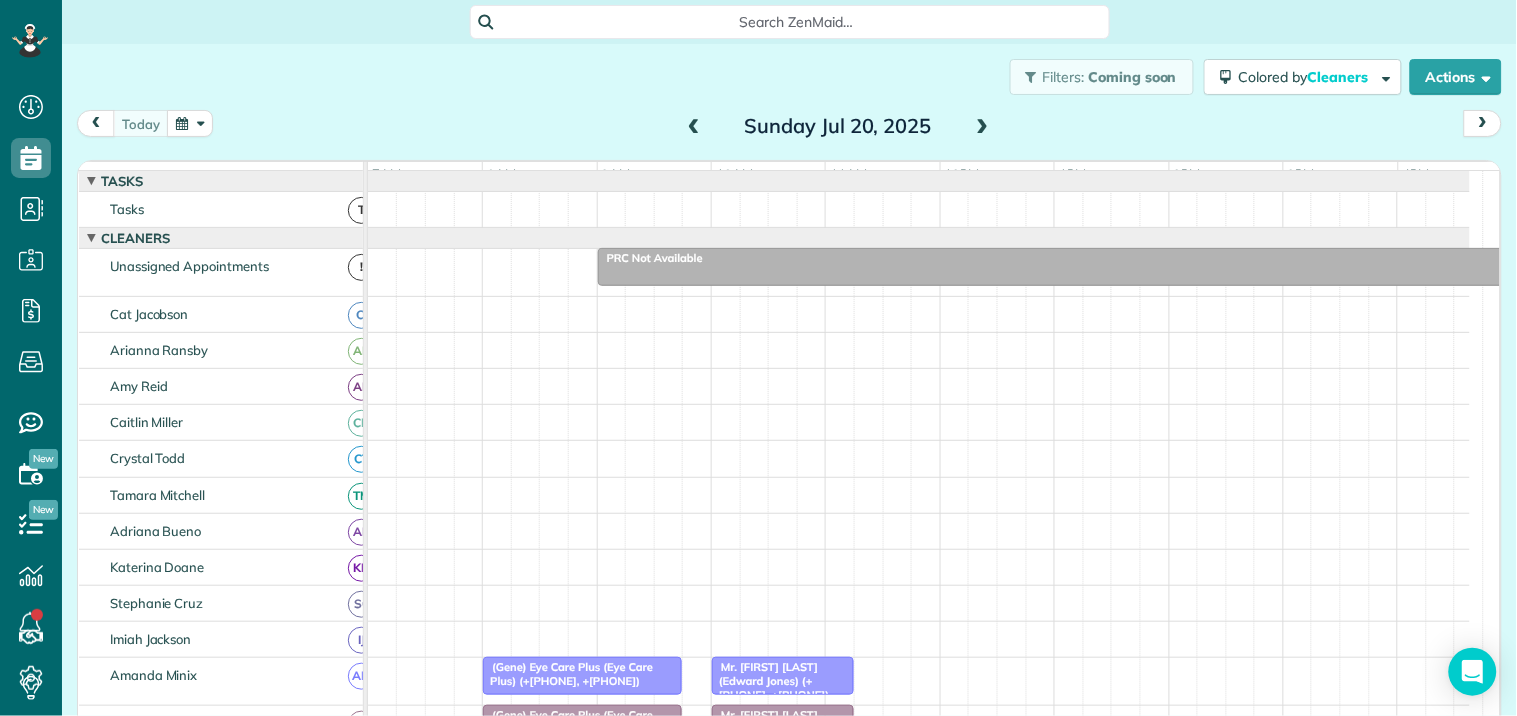 click at bounding box center [190, 123] 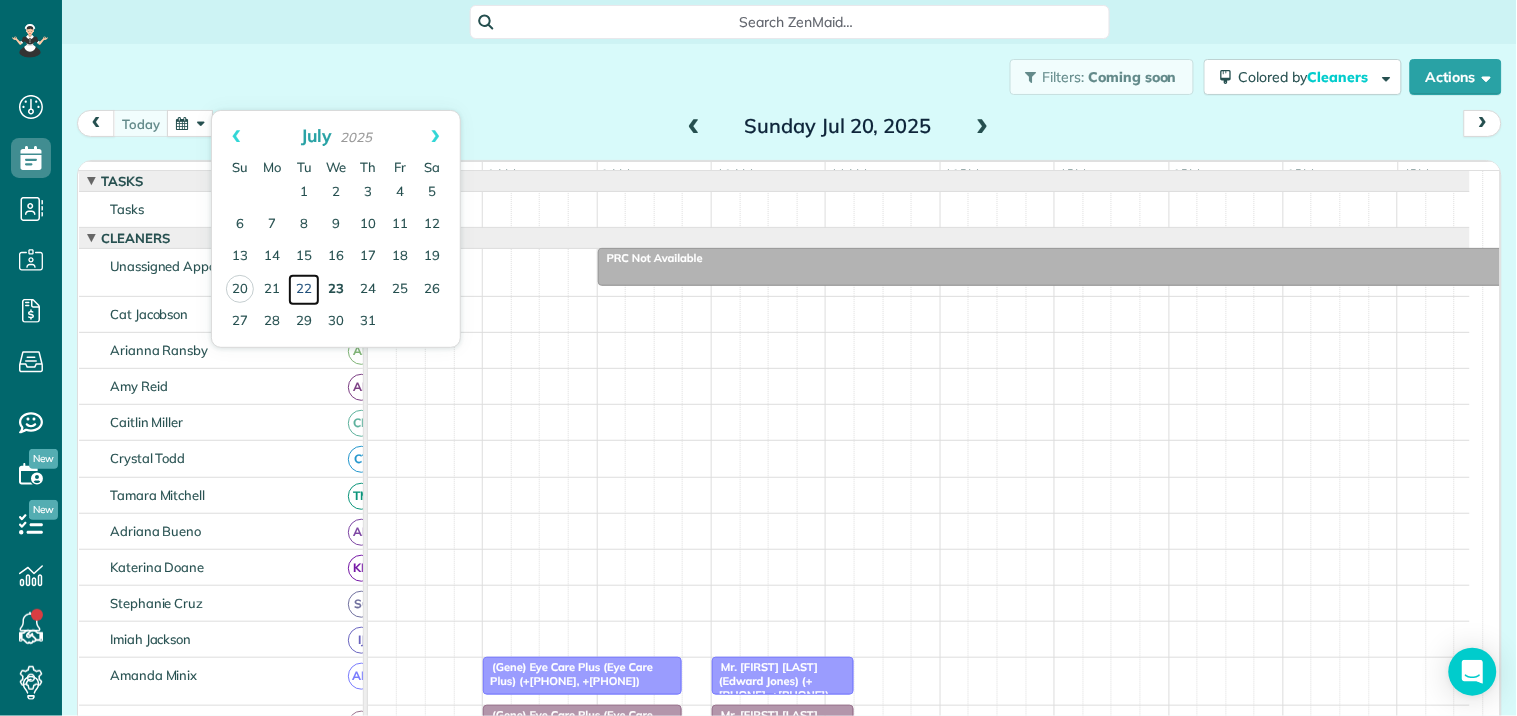 drag, startPoint x: 302, startPoint y: 283, endPoint x: 340, endPoint y: 273, distance: 39.293766 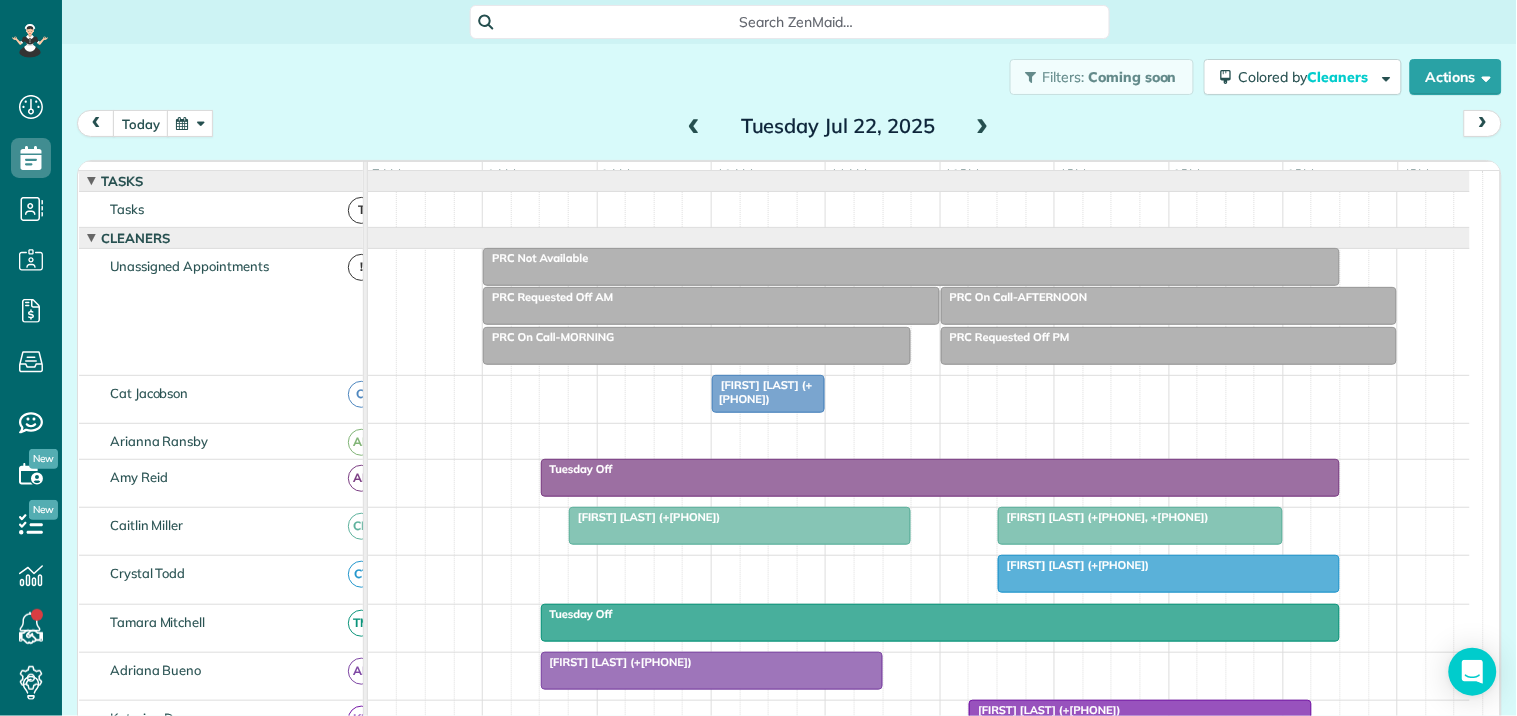 click at bounding box center (911, 267) 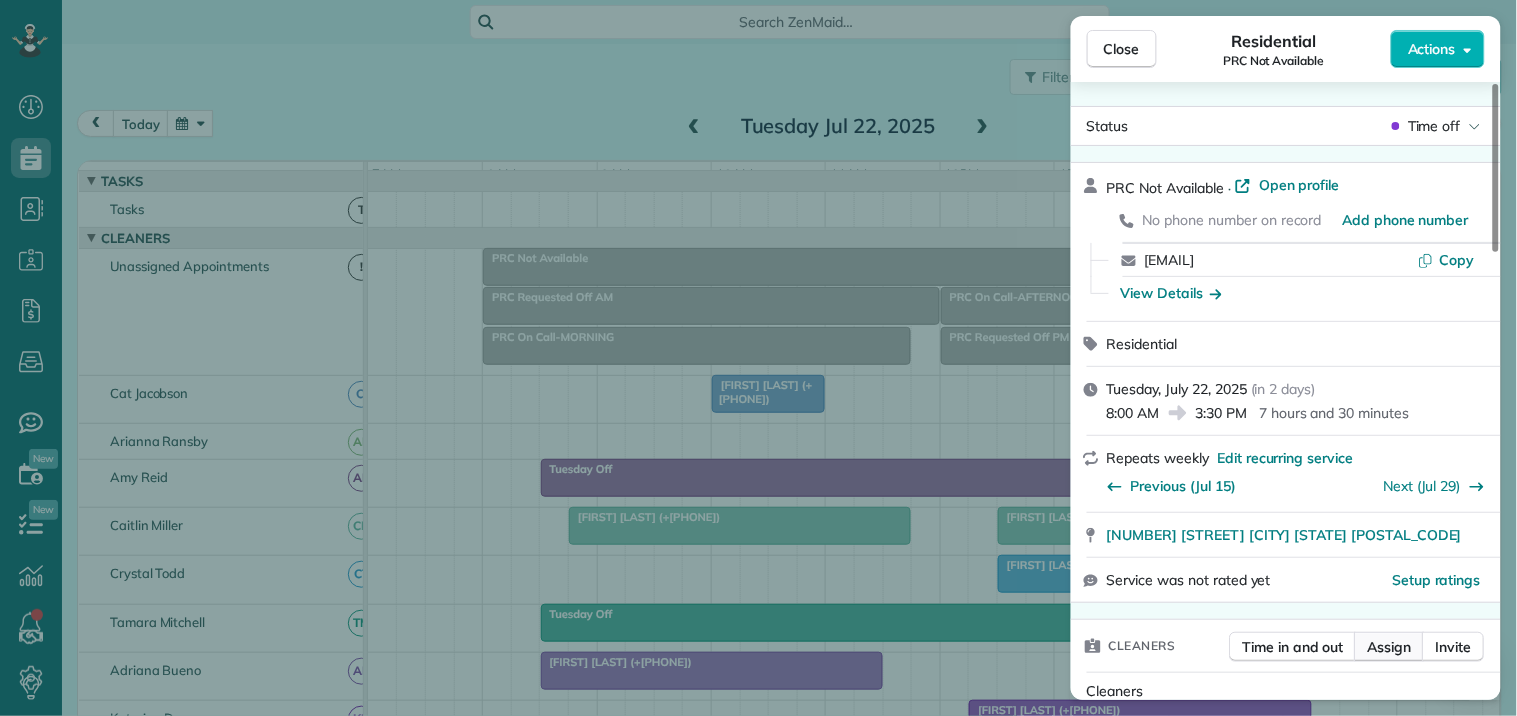click on "Assign" at bounding box center [1390, 647] 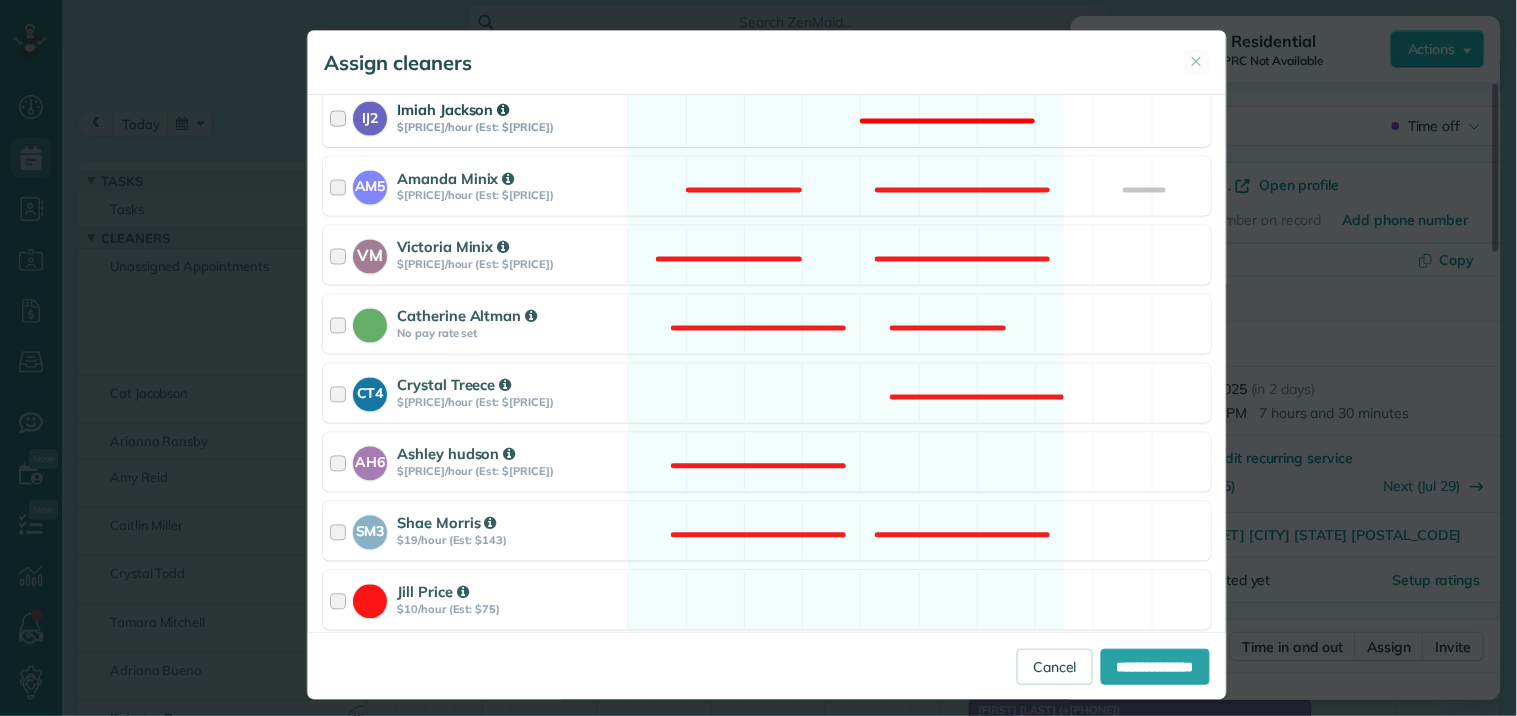 scroll, scrollTop: 888, scrollLeft: 0, axis: vertical 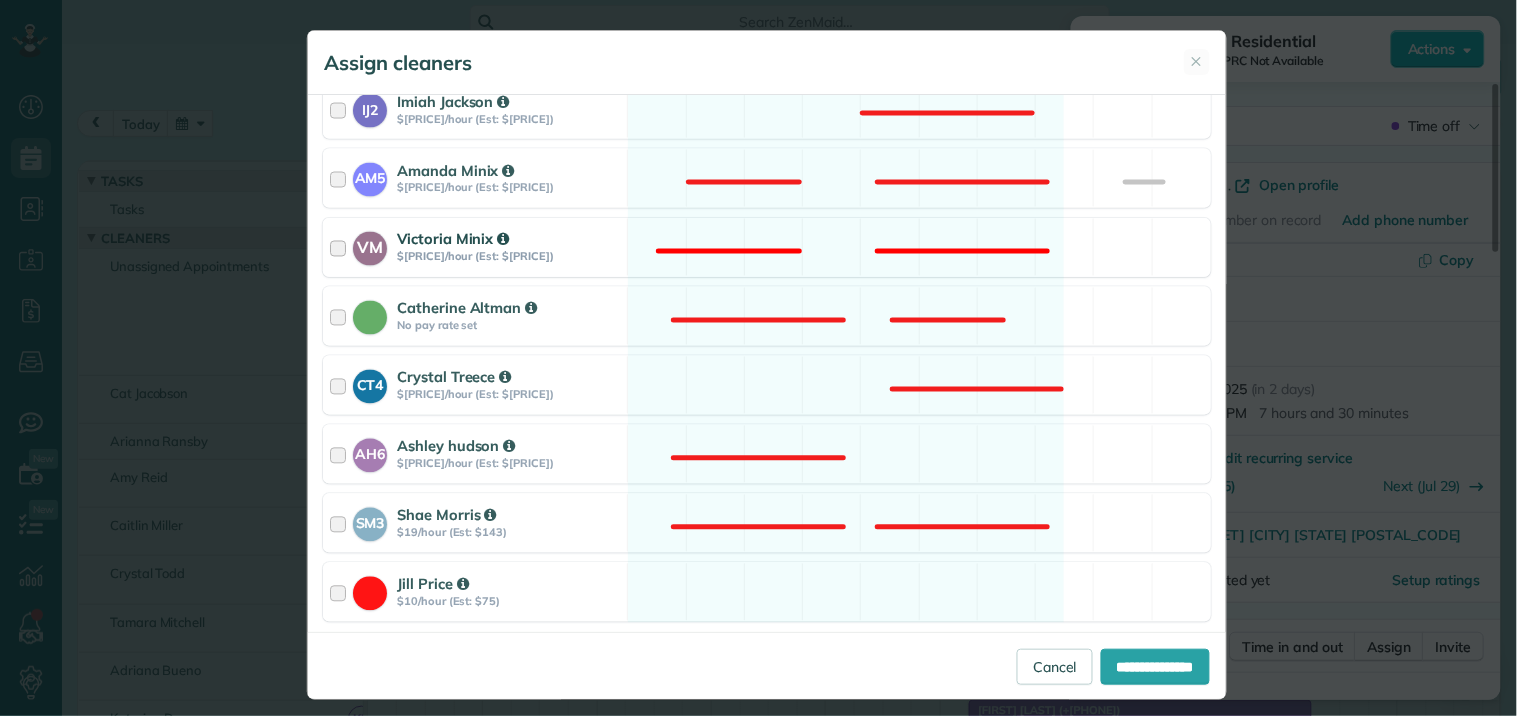 click on "VM
[FIRST] [LAST]
$[PRICE]/hour (Est: $[PRICE])
Not available" at bounding box center [767, 247] 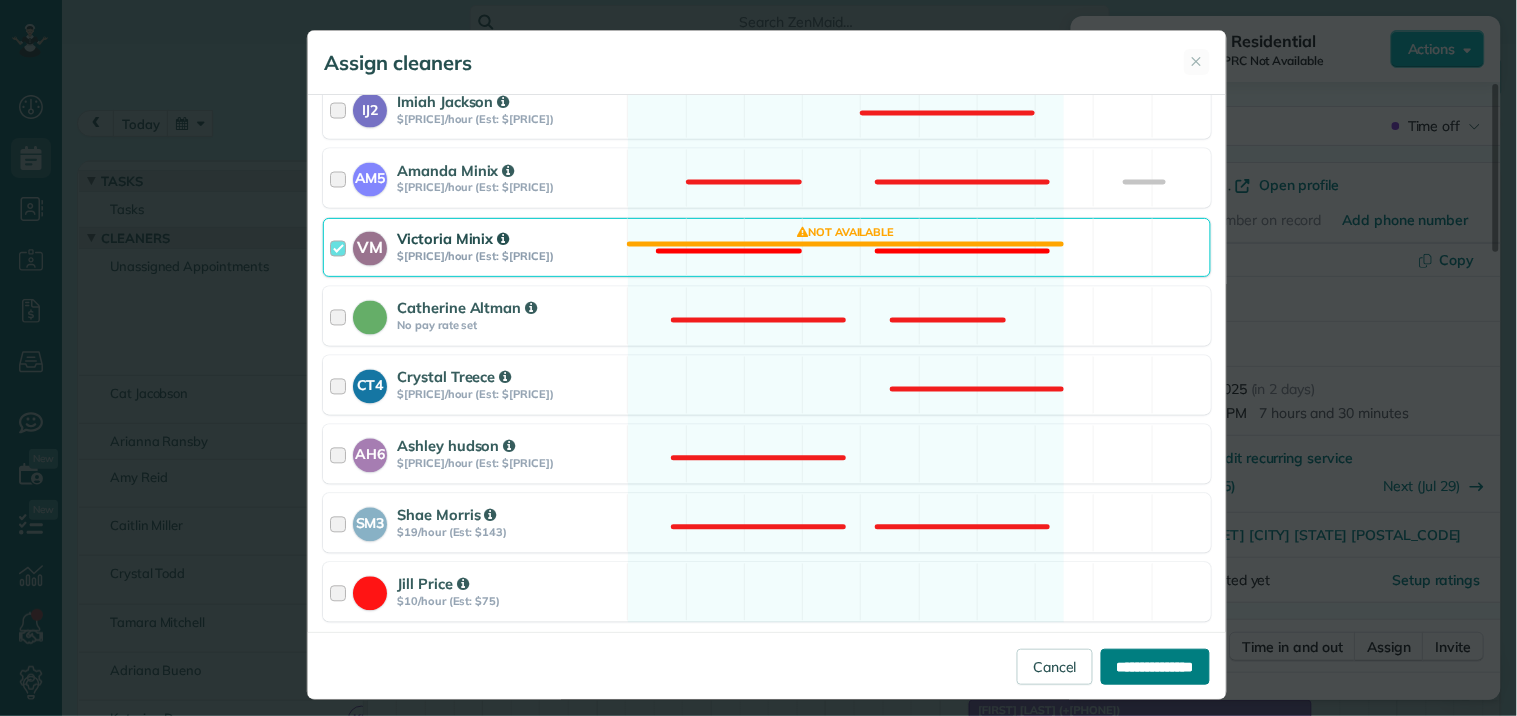 click on "**********" at bounding box center (1155, 667) 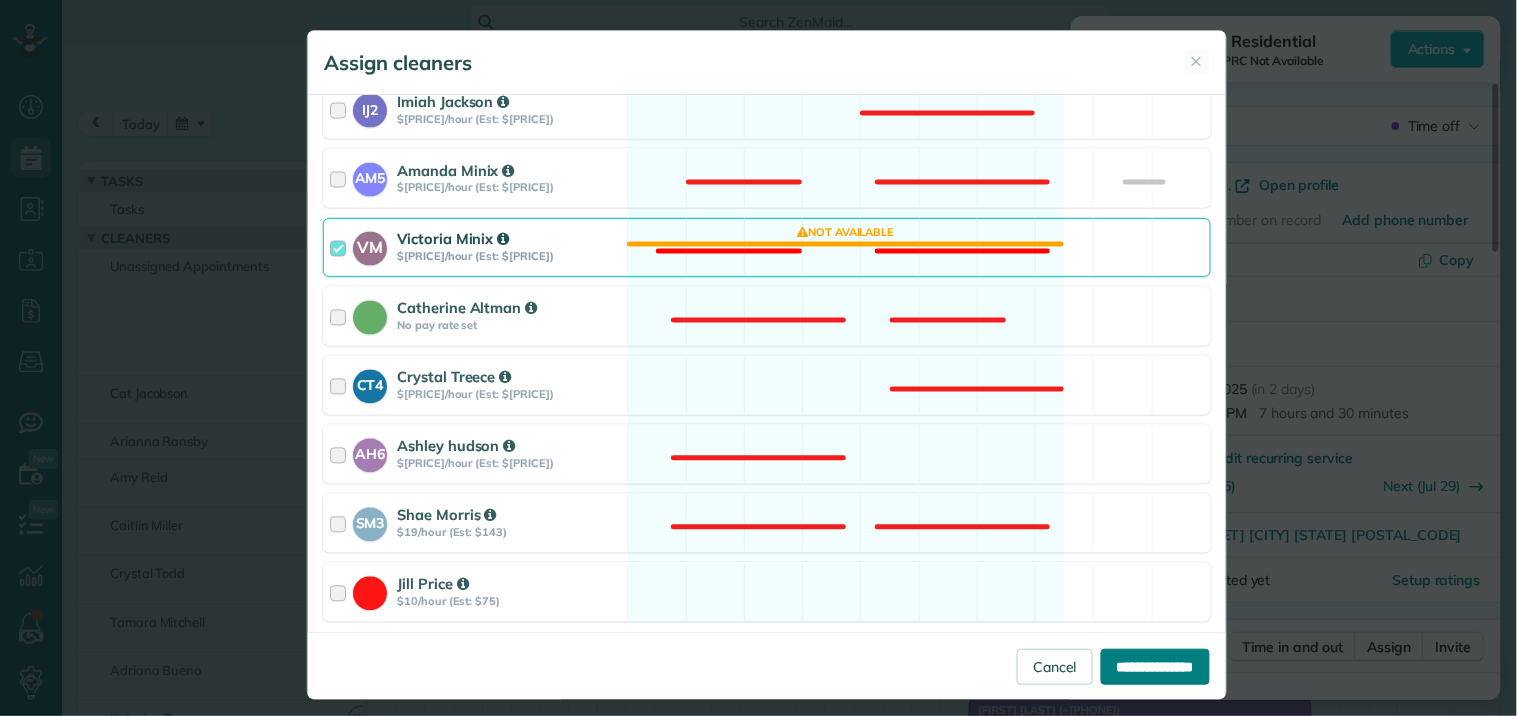 type on "**********" 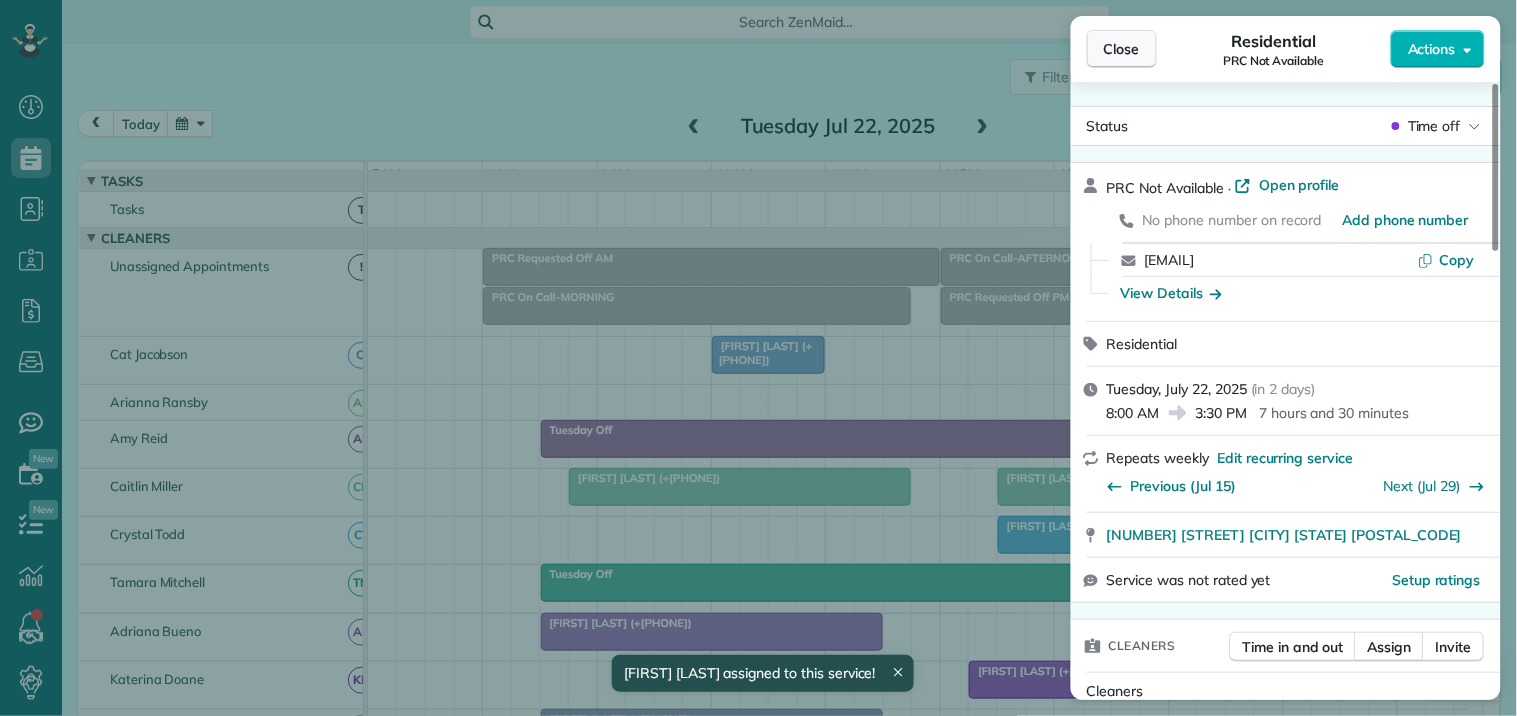 click on "Close" at bounding box center (1122, 49) 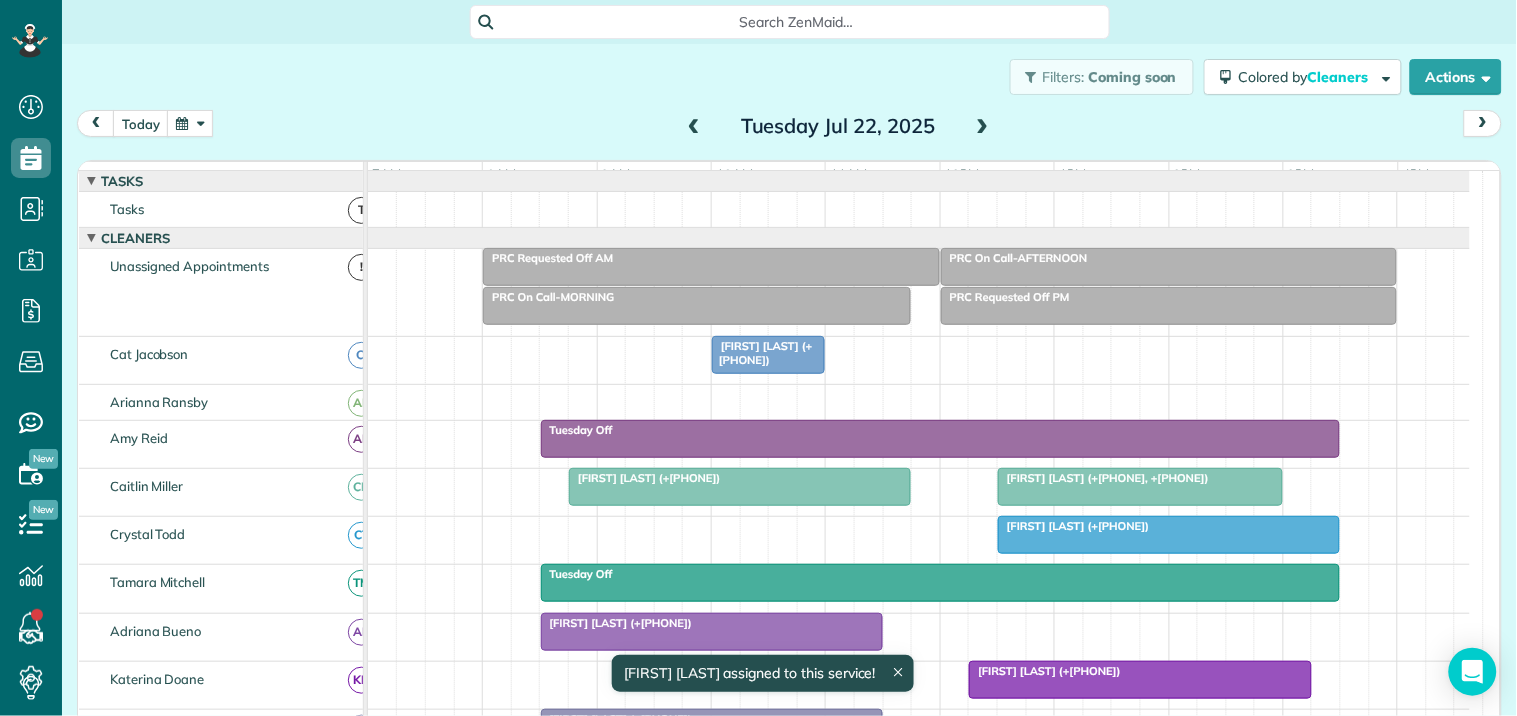 scroll, scrollTop: 105, scrollLeft: 0, axis: vertical 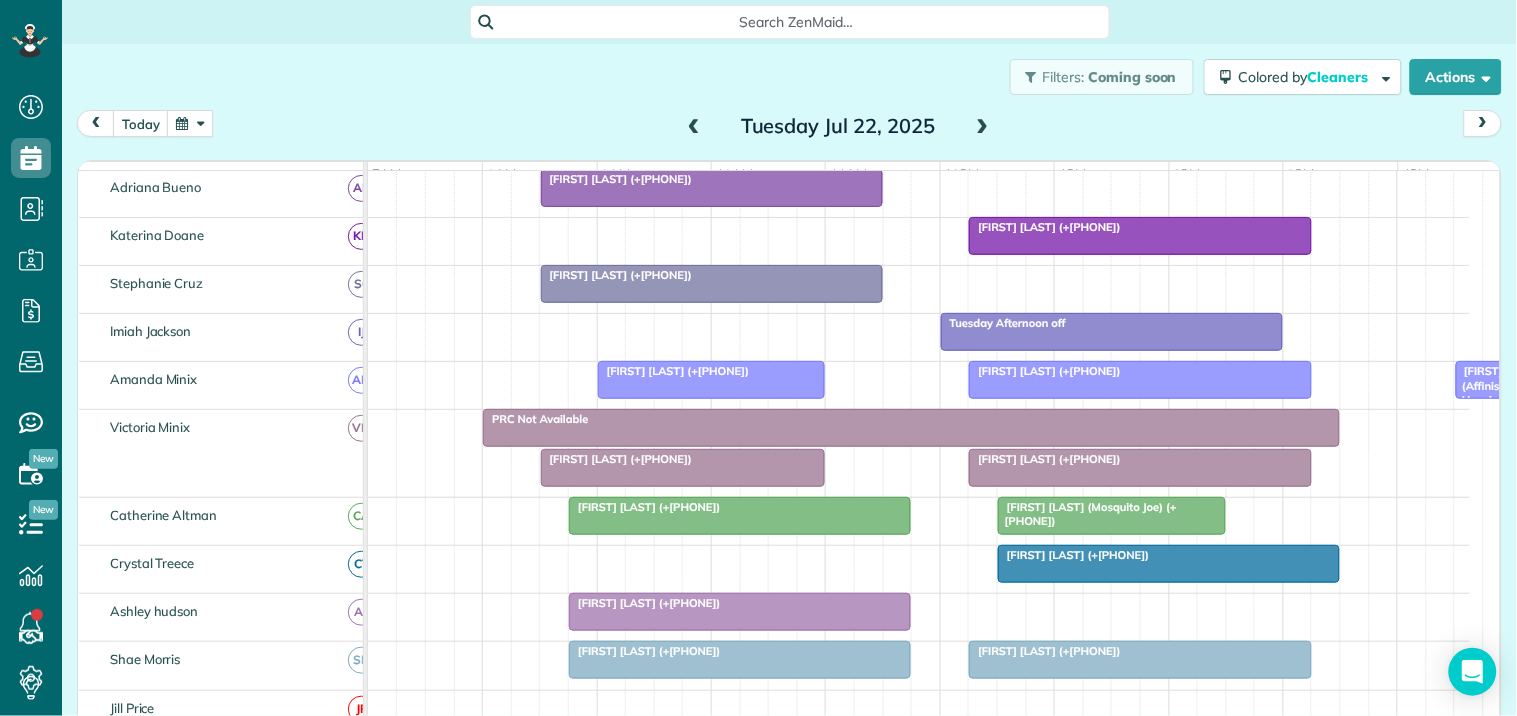 click at bounding box center (1140, 468) 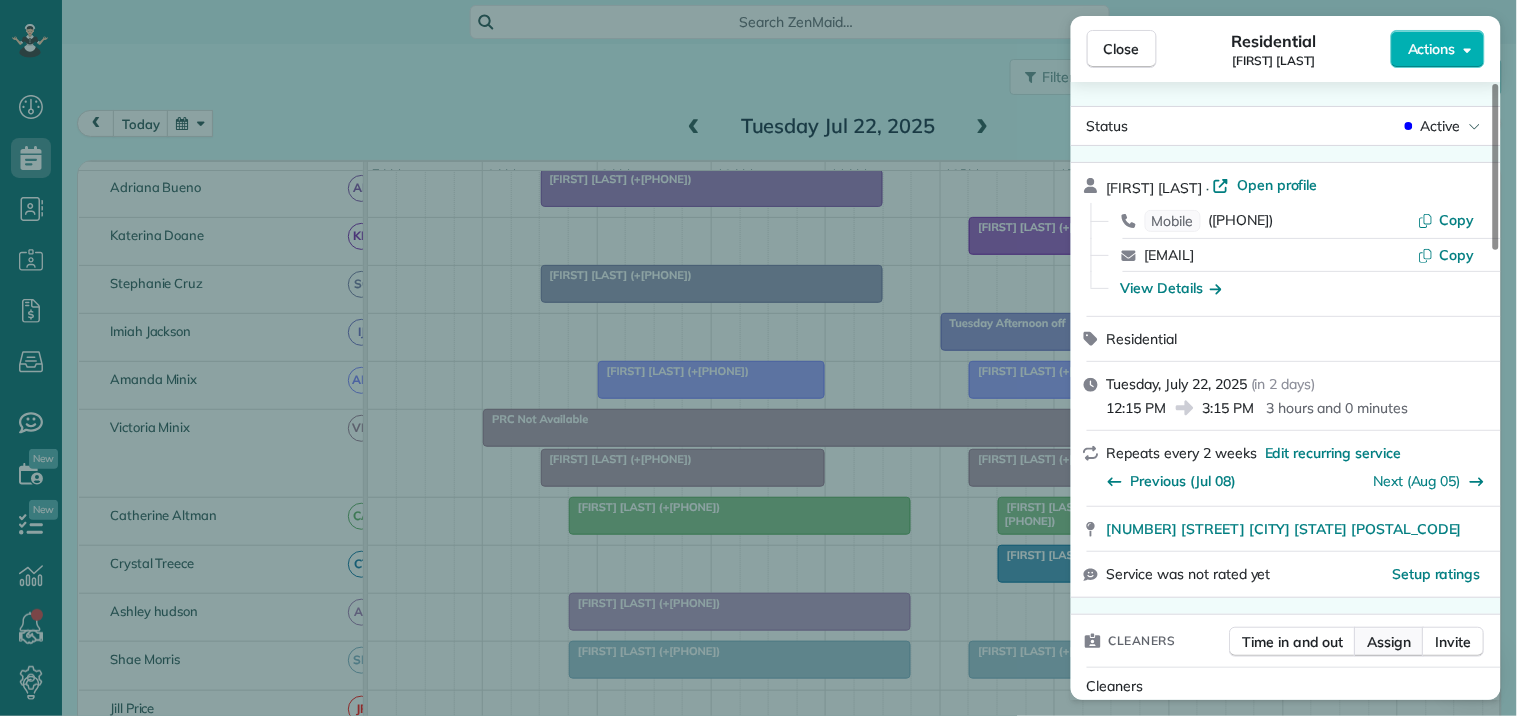 click on "Assign" at bounding box center [1390, 642] 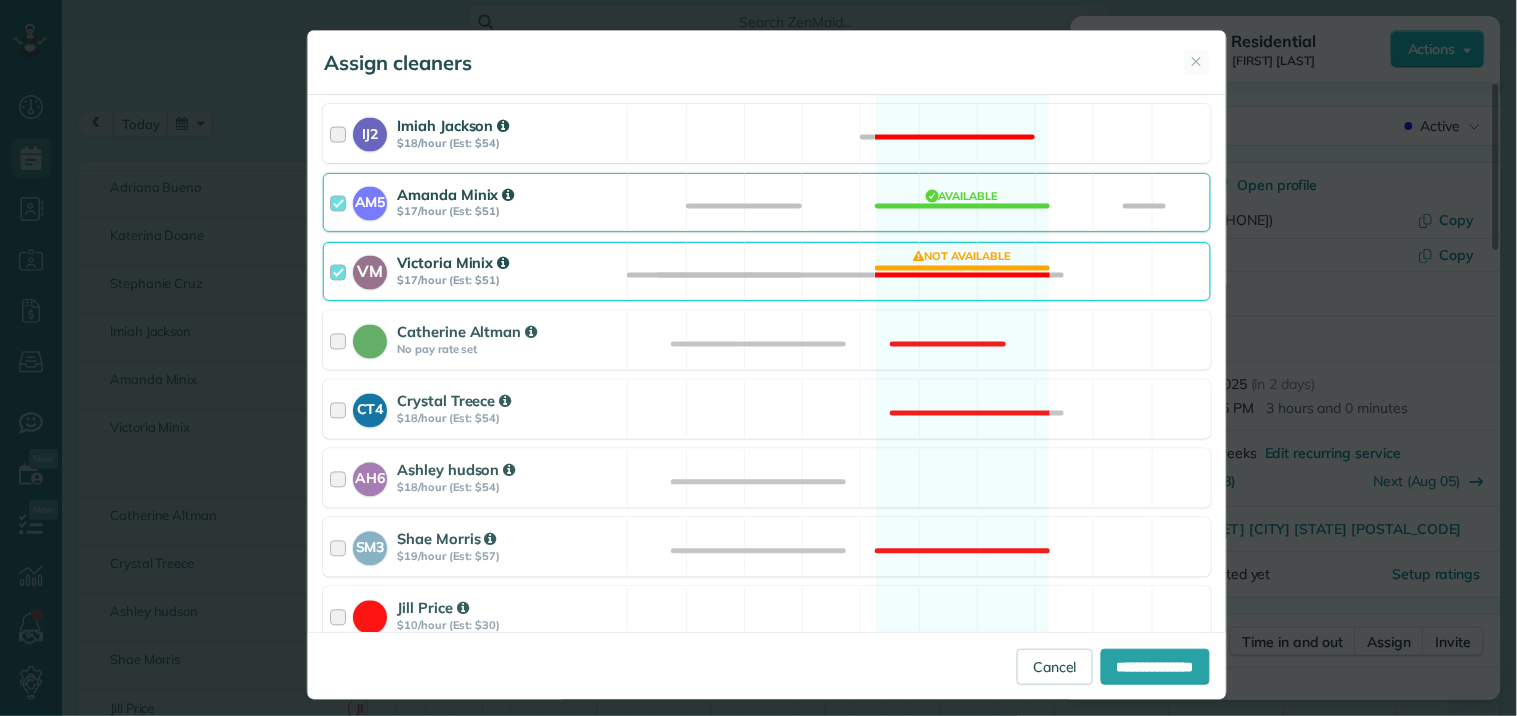 scroll, scrollTop: 953, scrollLeft: 0, axis: vertical 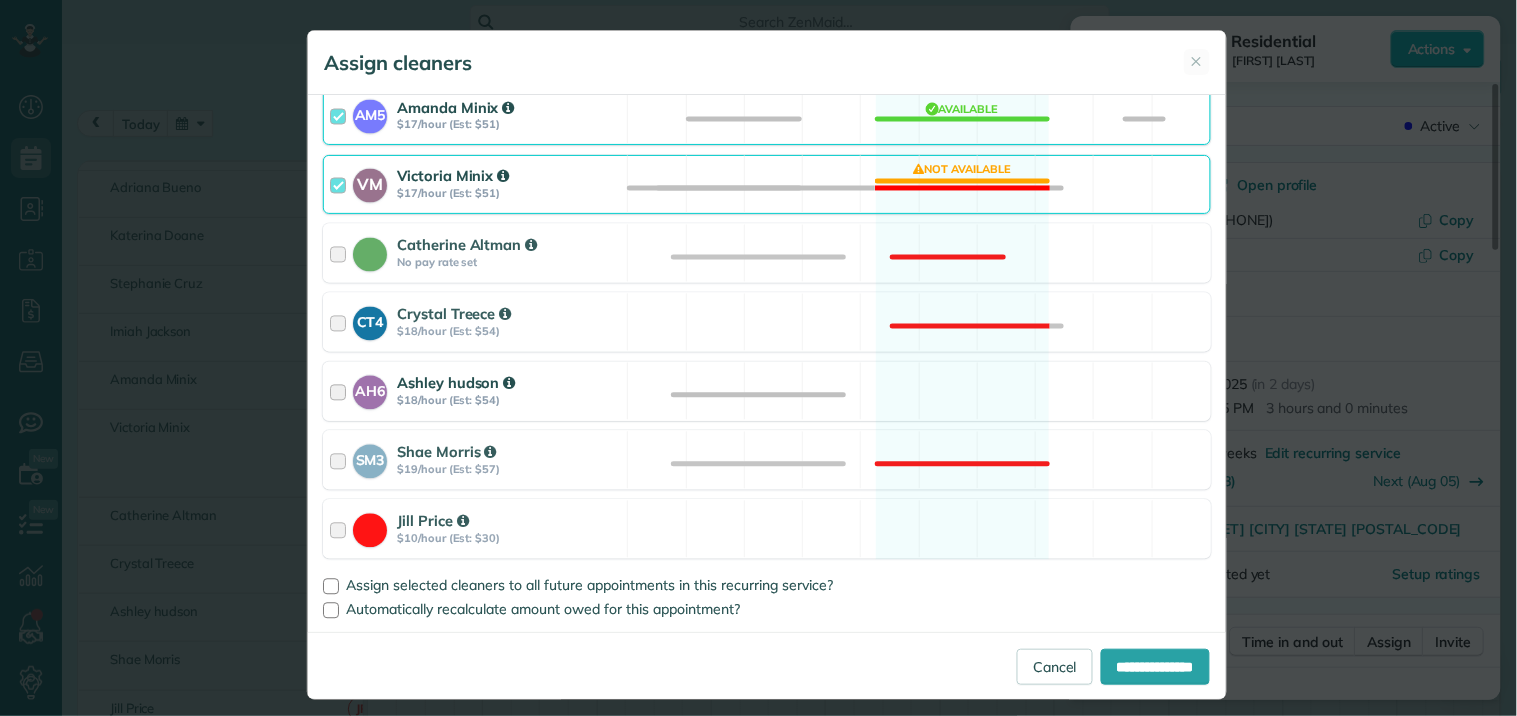 click on "AH4
[FIRST] [LAST]
$[PRICE]/hour (Est: $[PRICE])
Available" at bounding box center (767, 391) 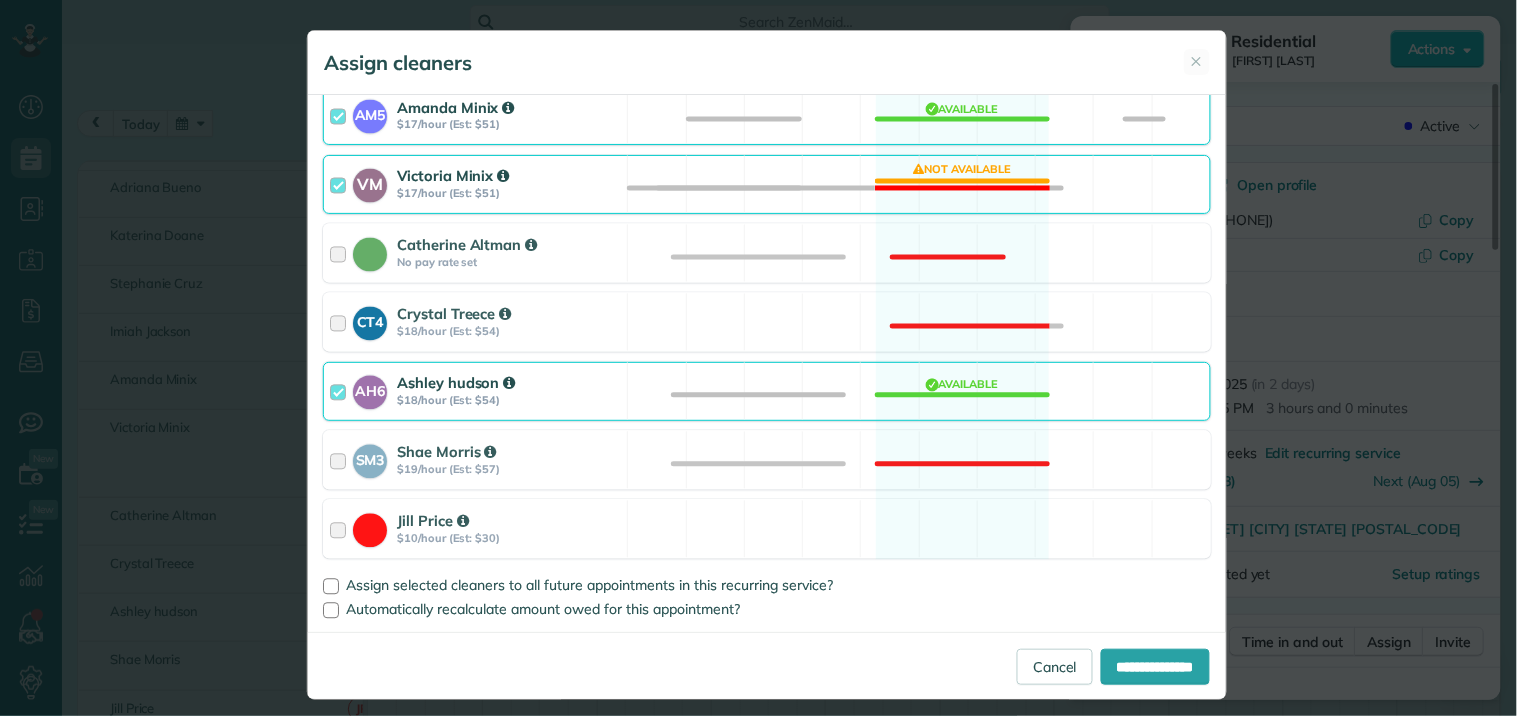 click on "VM
[FIRST] [LAST]
$[PRICE]/hour (Est: $[PRICE])
Not available" at bounding box center (767, 184) 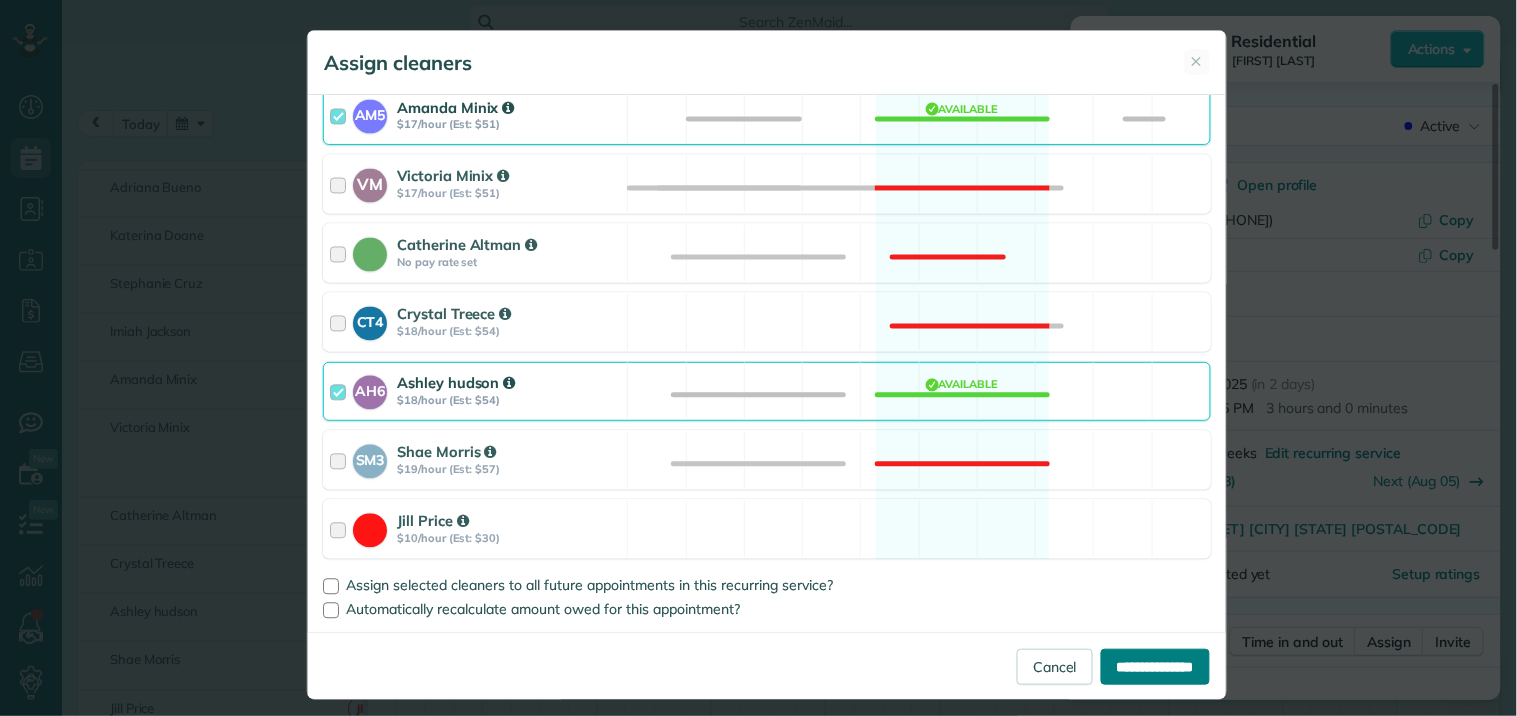 click on "**********" at bounding box center [1155, 667] 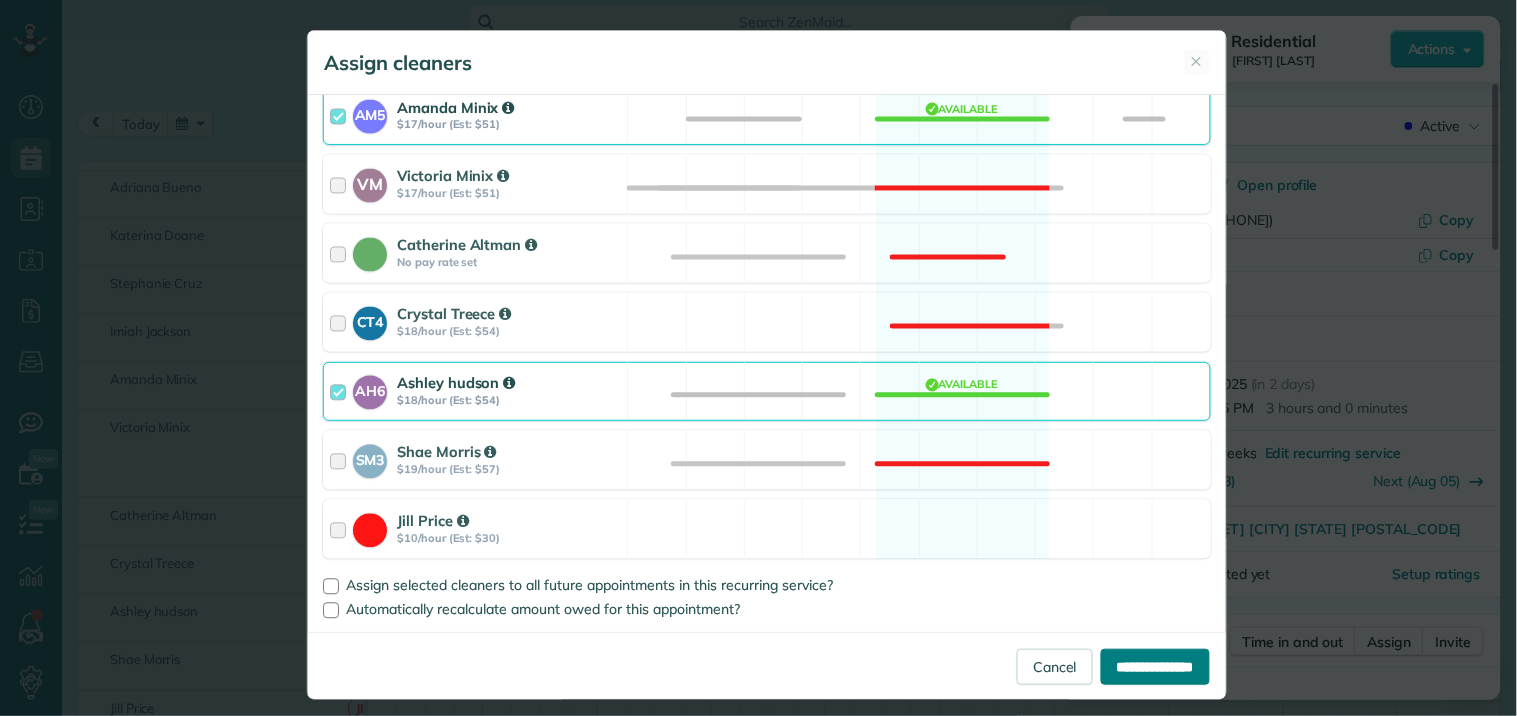 type on "**********" 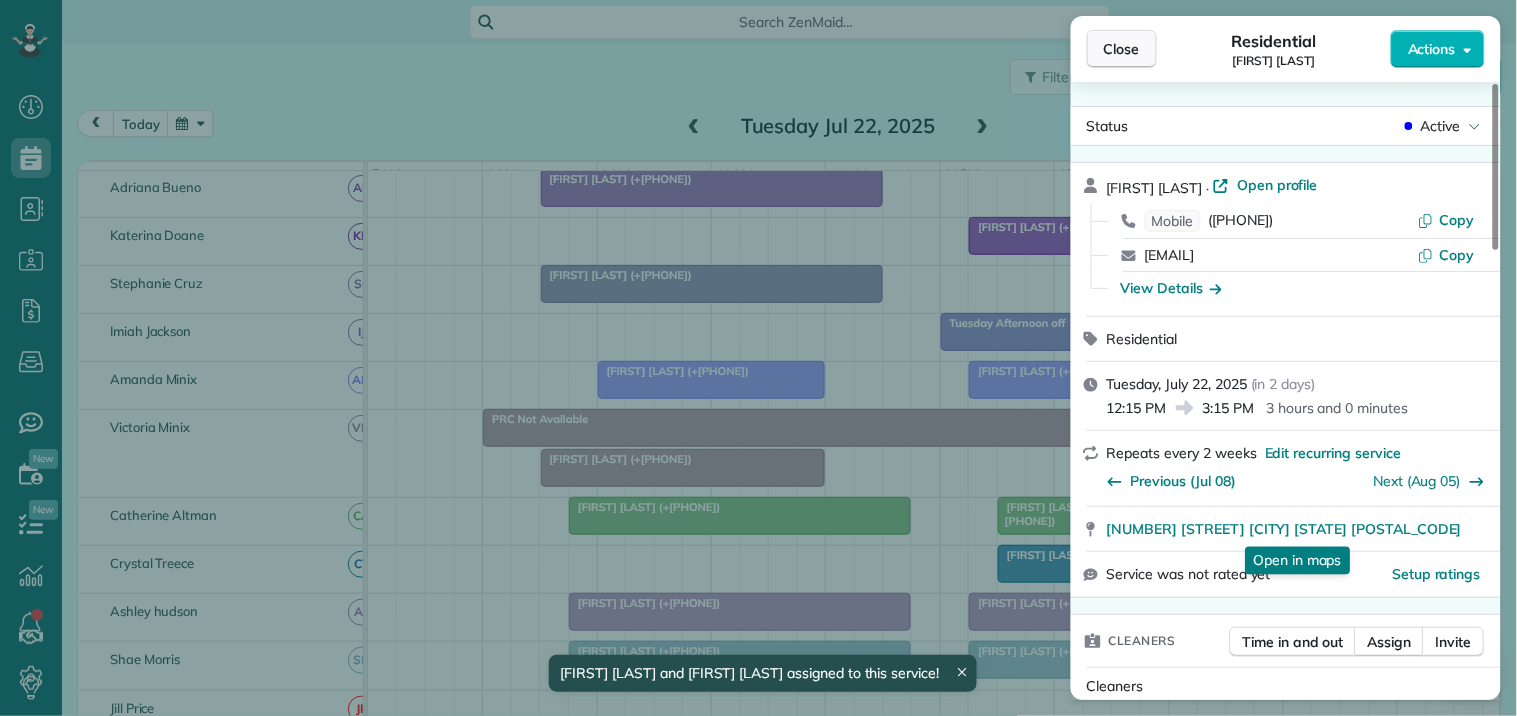 click on "Close" at bounding box center (1122, 49) 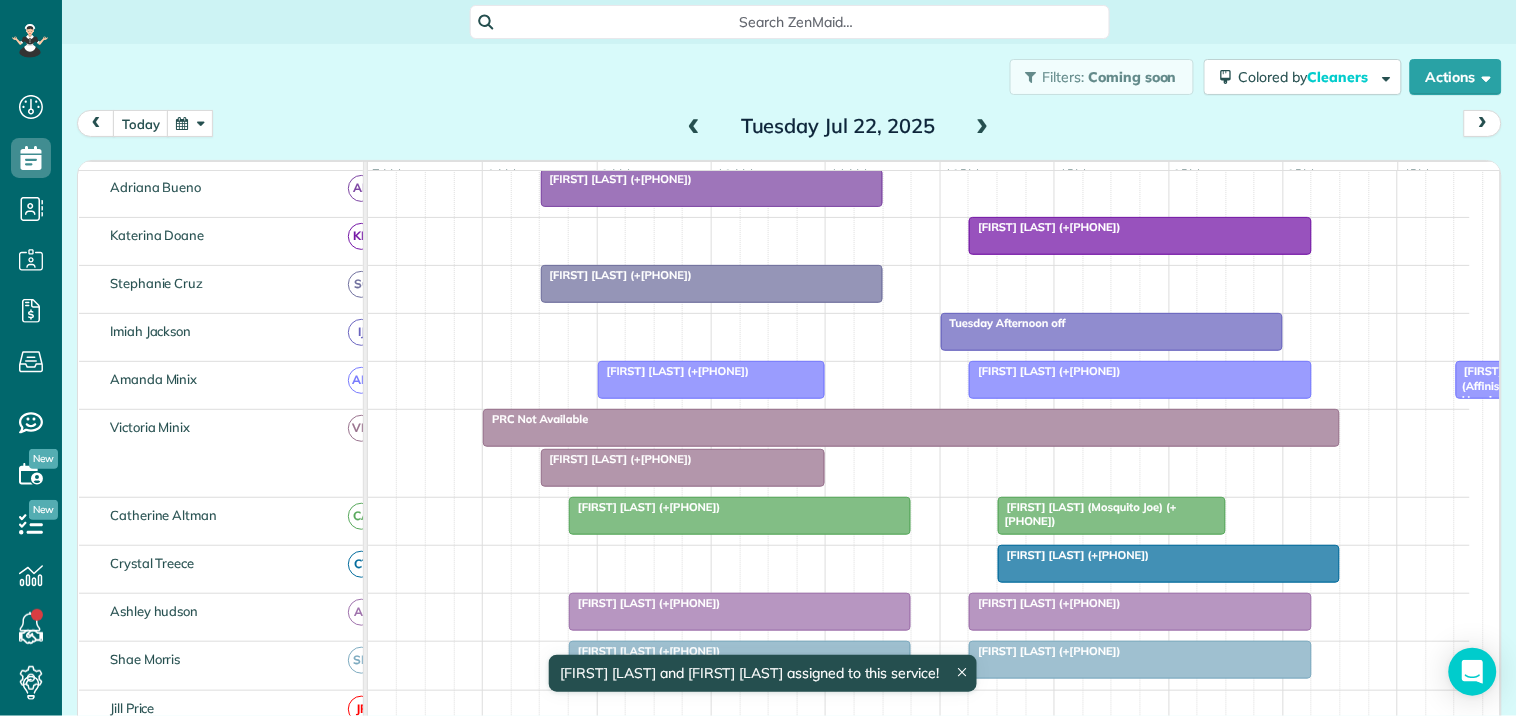 scroll, scrollTop: 222, scrollLeft: 0, axis: vertical 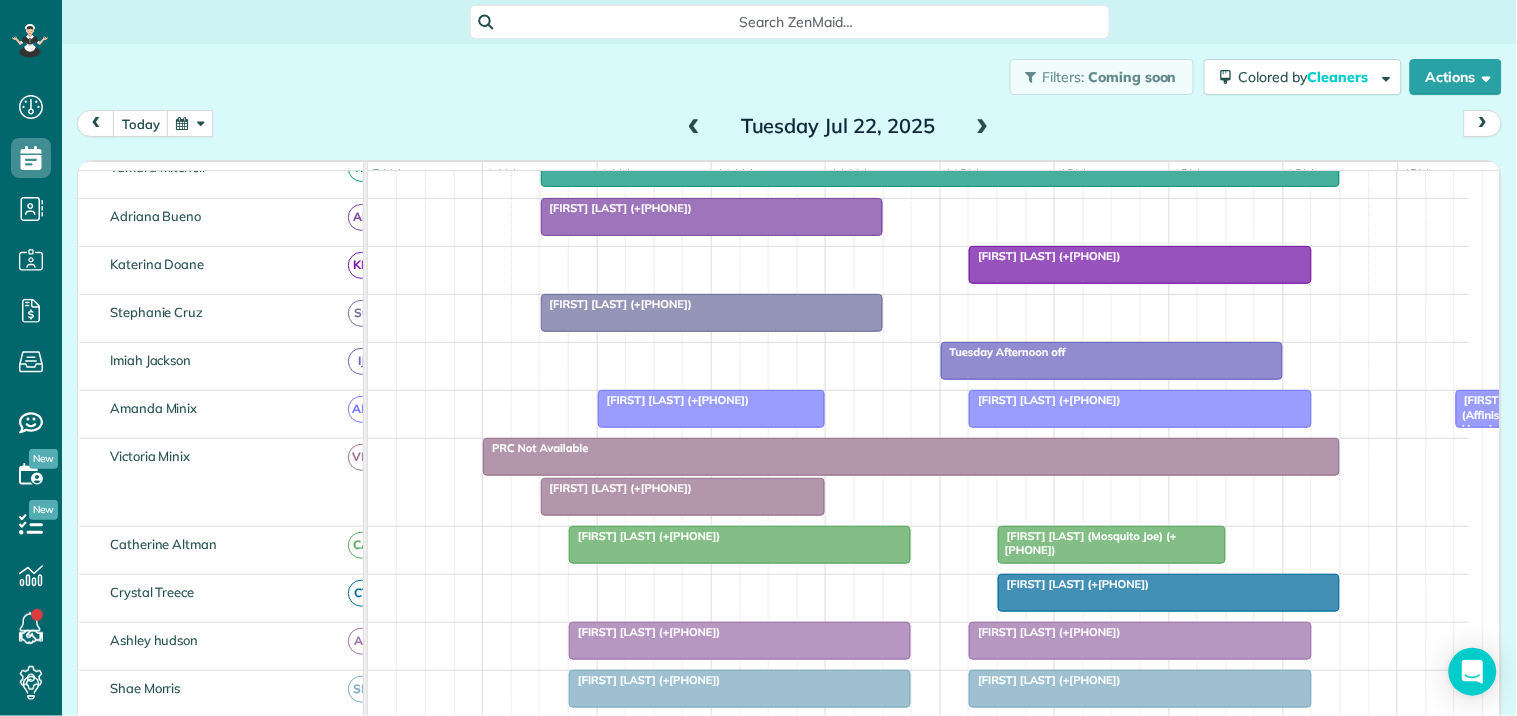 click at bounding box center [694, 127] 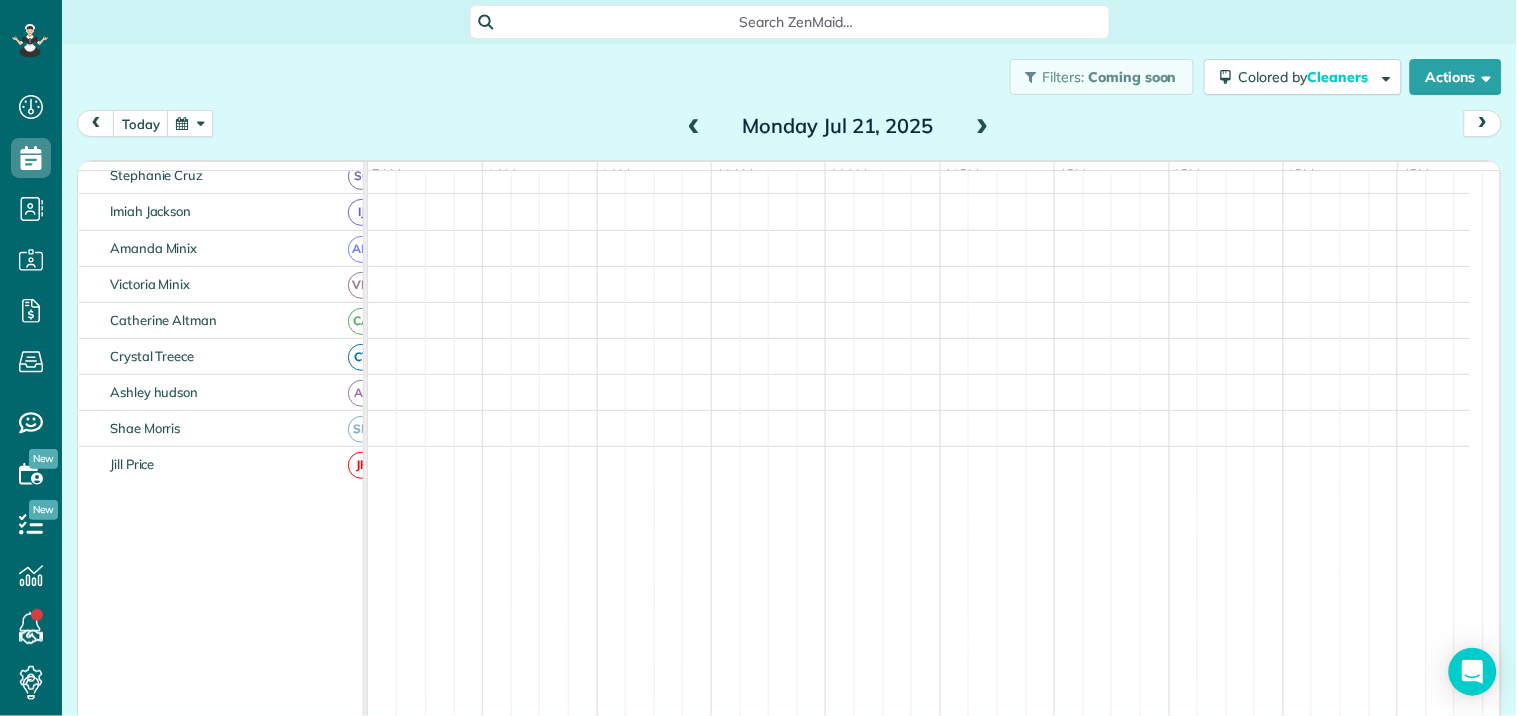 scroll, scrollTop: 303, scrollLeft: 0, axis: vertical 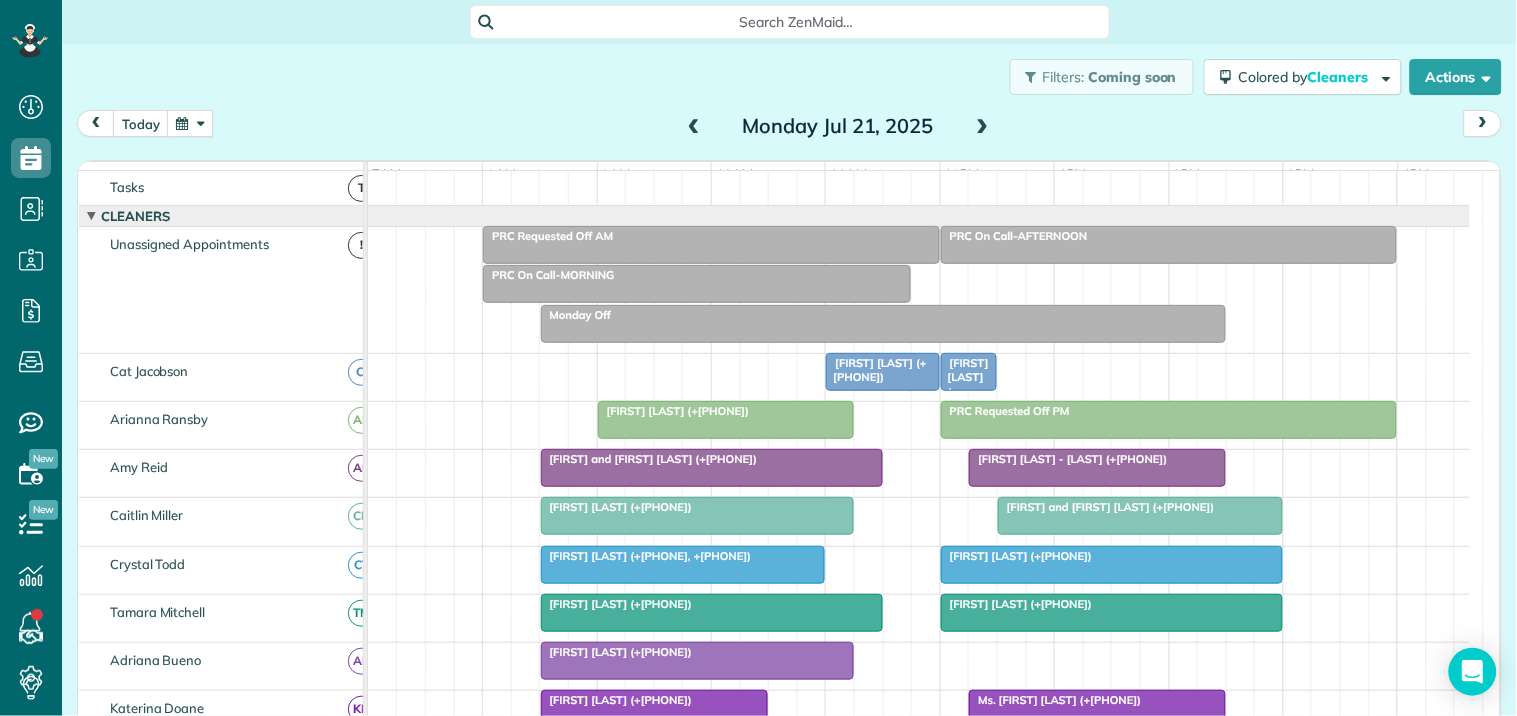 click at bounding box center (1169, 245) 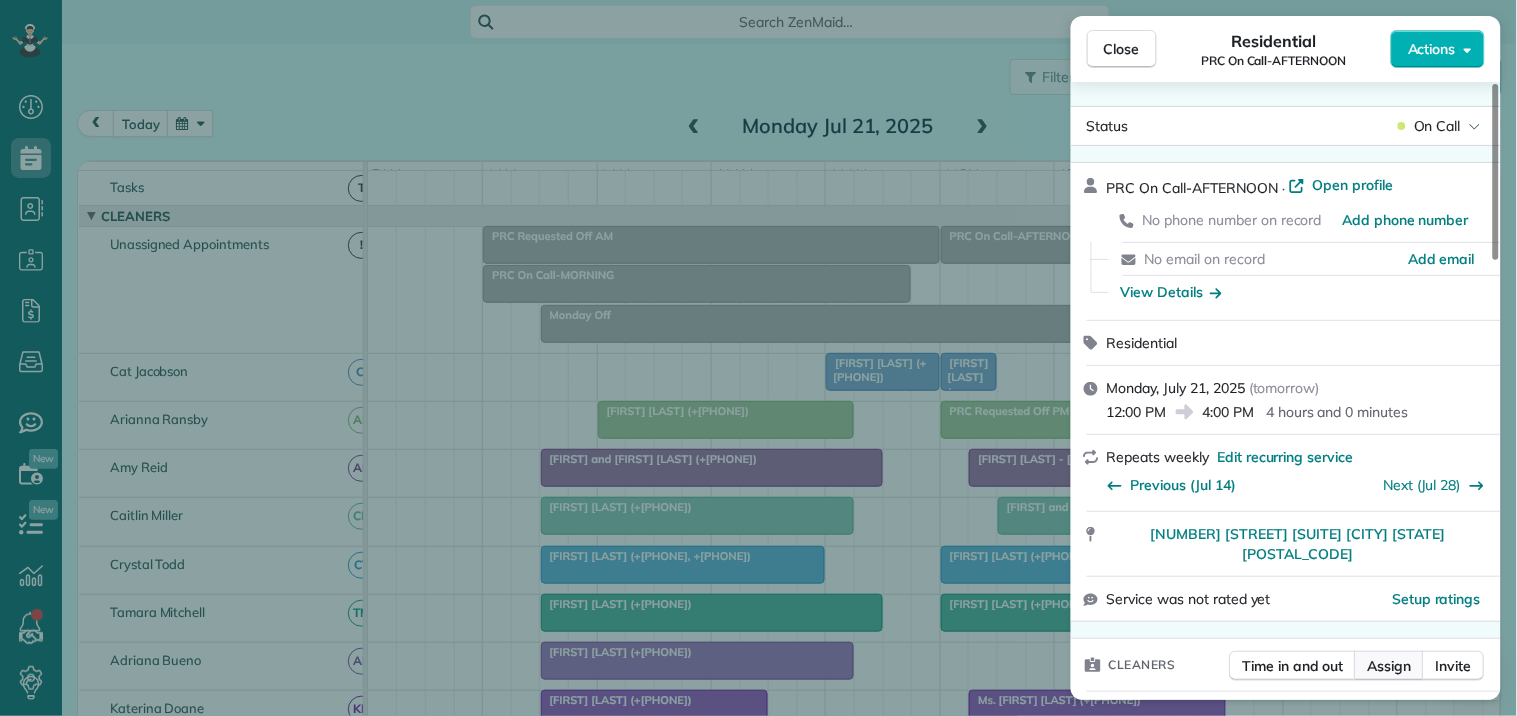 click on "Assign" at bounding box center (1390, 666) 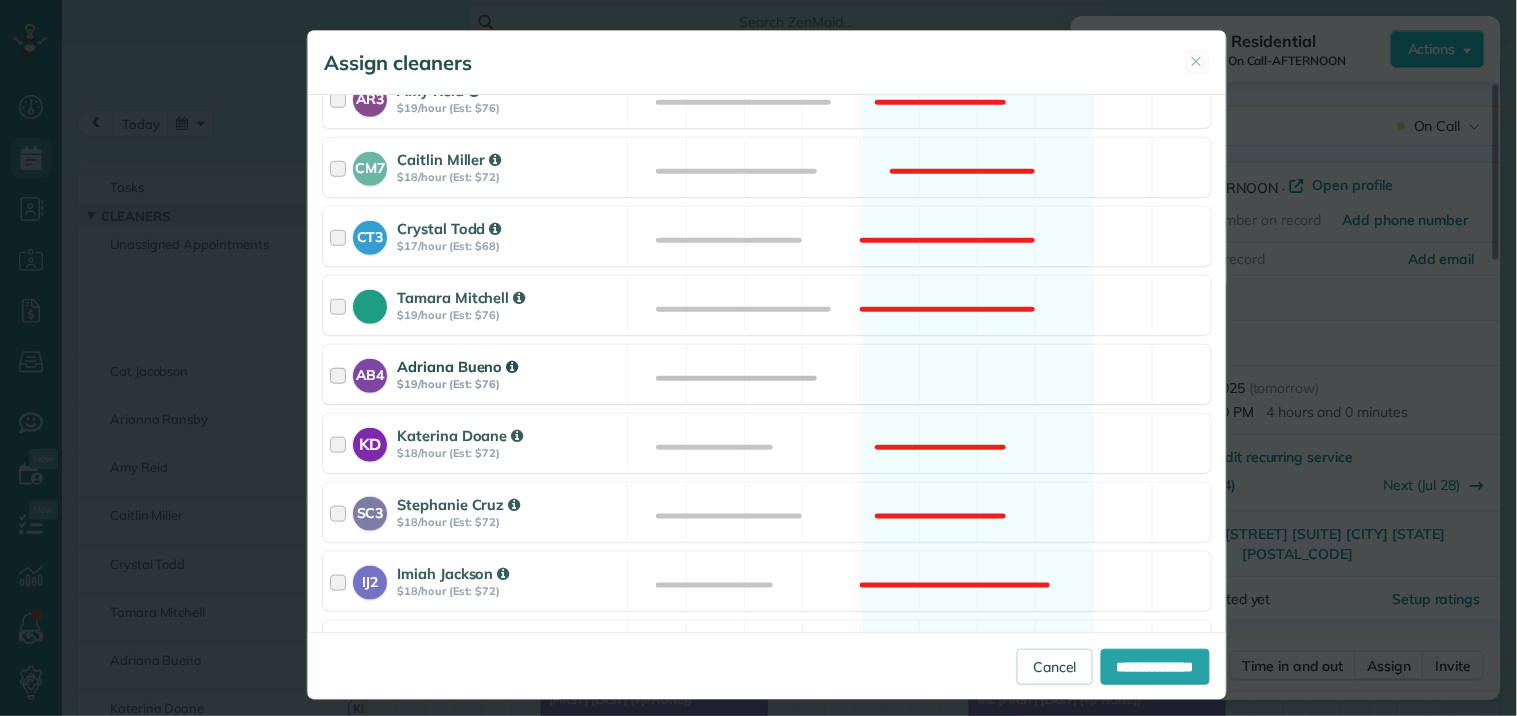 click on "AB4
[FIRST] [LAST]
$[PRICE]/hour (Est: $[PRICE])
Available" at bounding box center [767, 374] 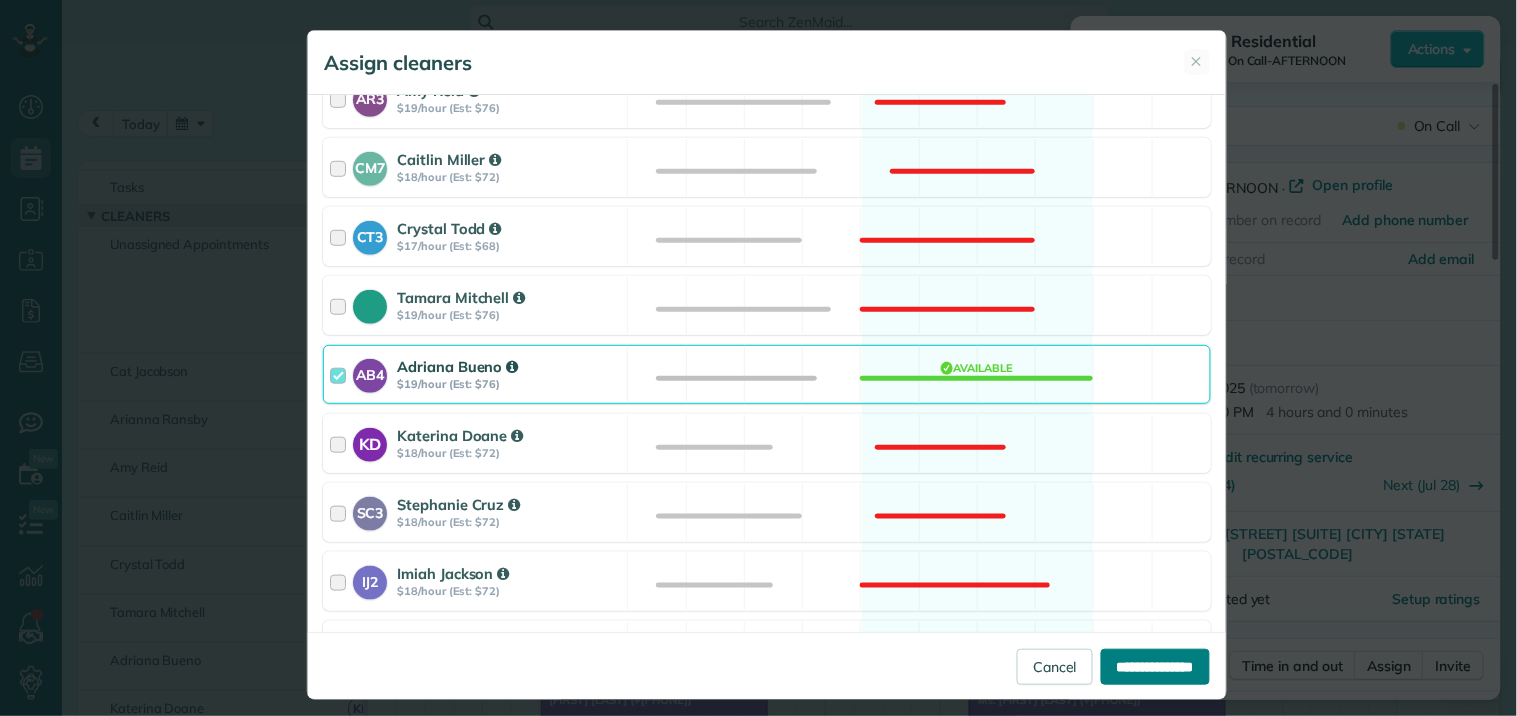 click on "**********" at bounding box center [1155, 667] 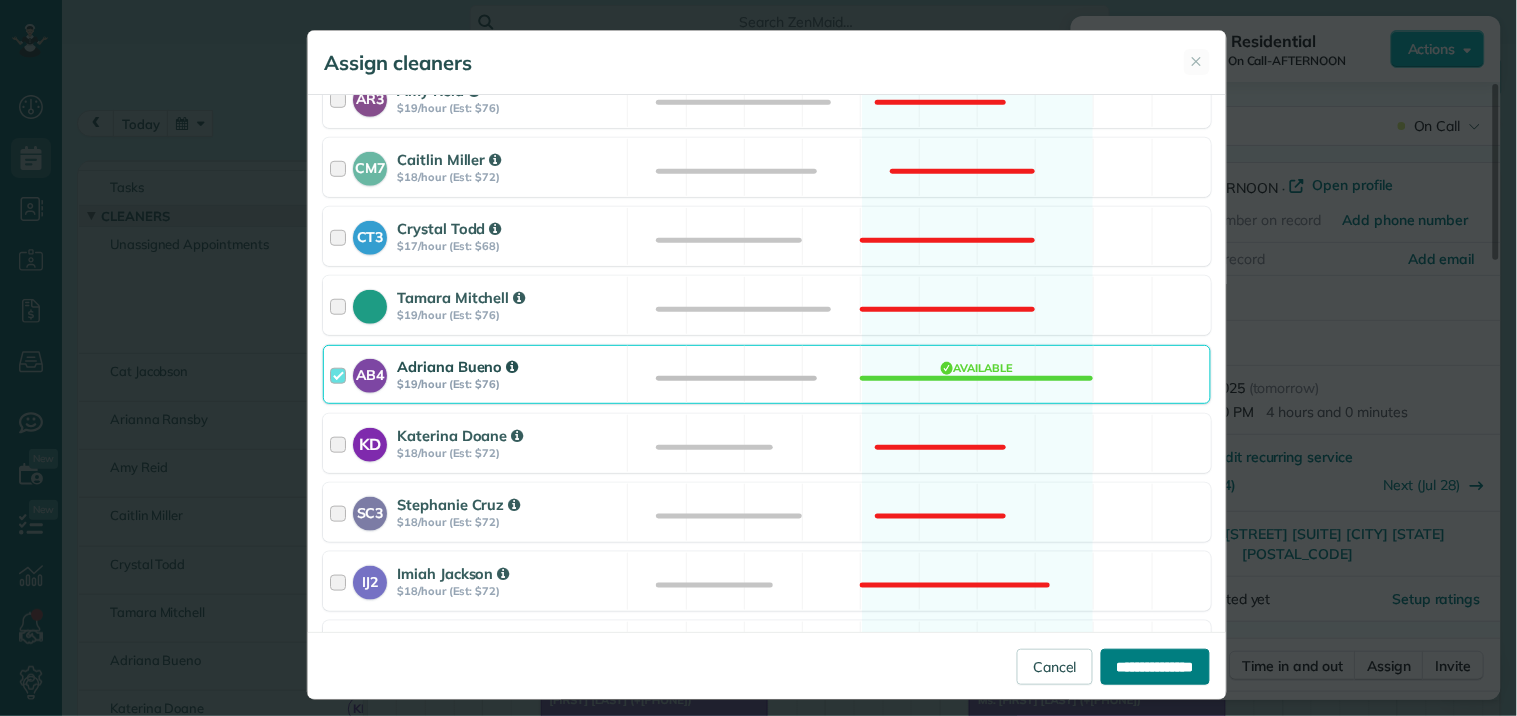 type on "**********" 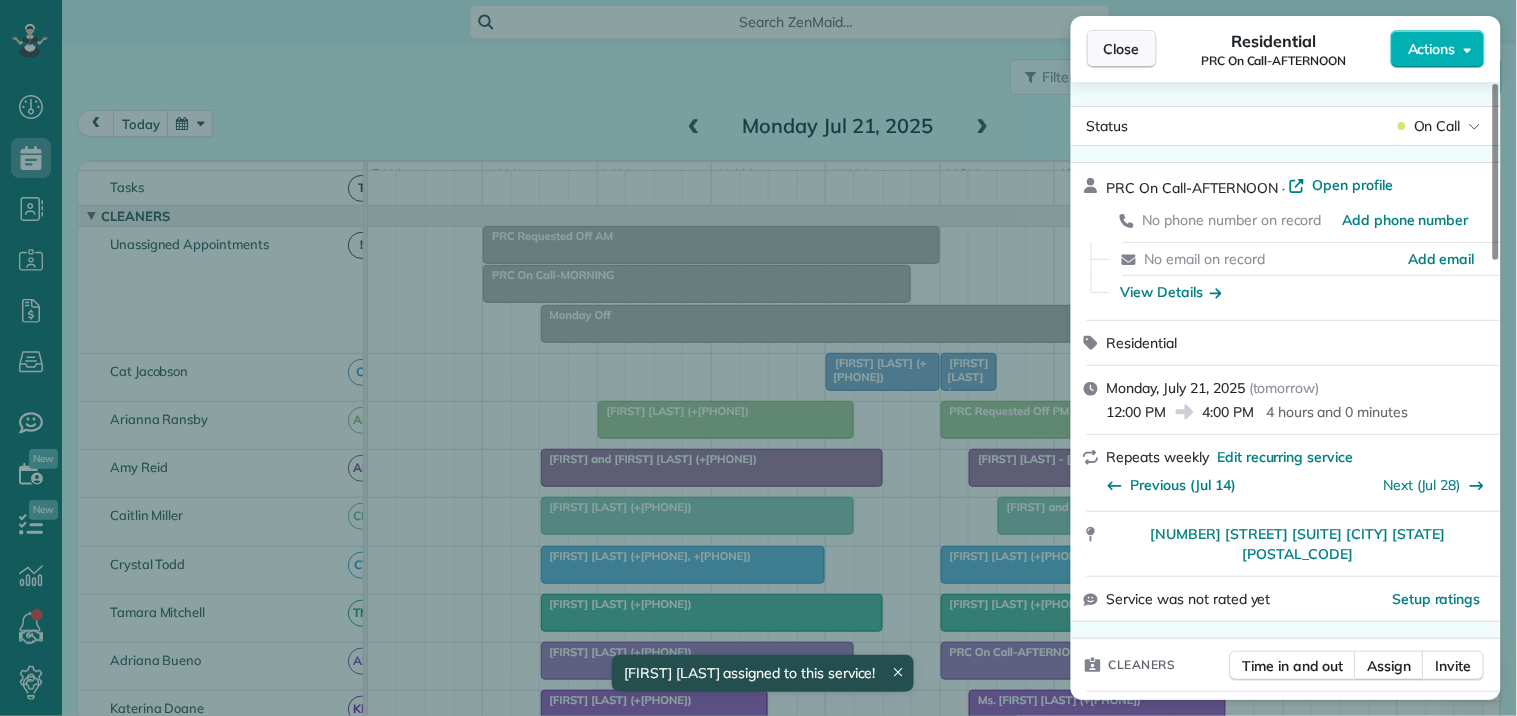 click on "Close" at bounding box center [1122, 49] 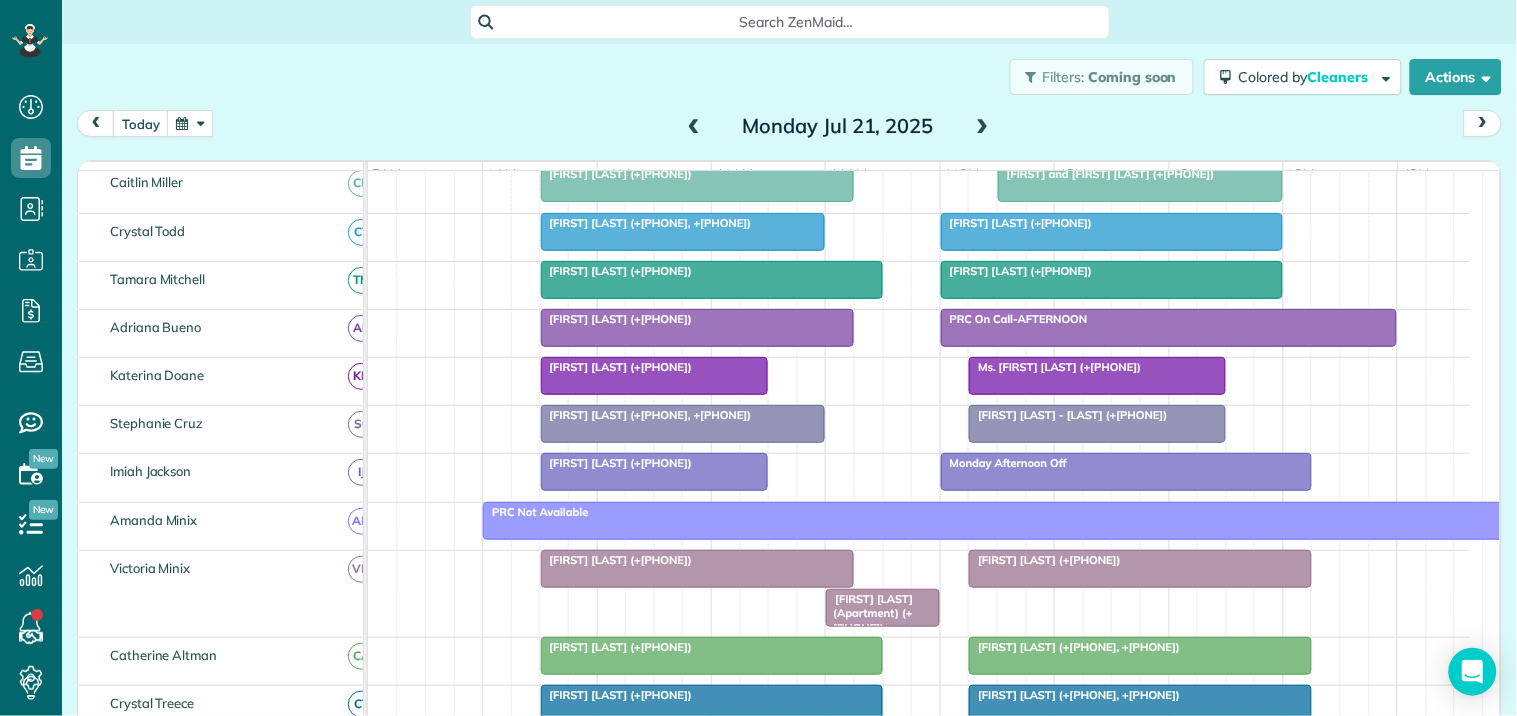 click at bounding box center [983, 127] 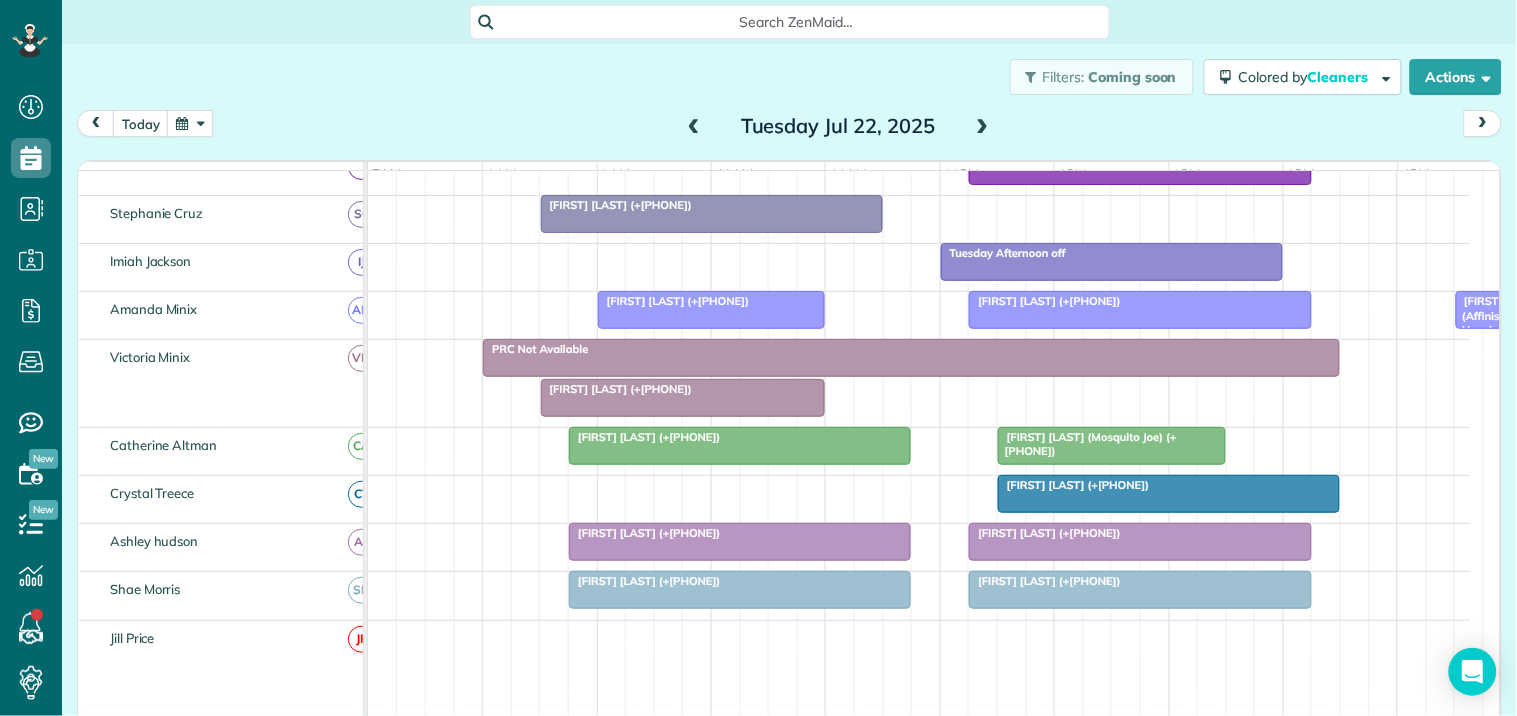 click at bounding box center [983, 127] 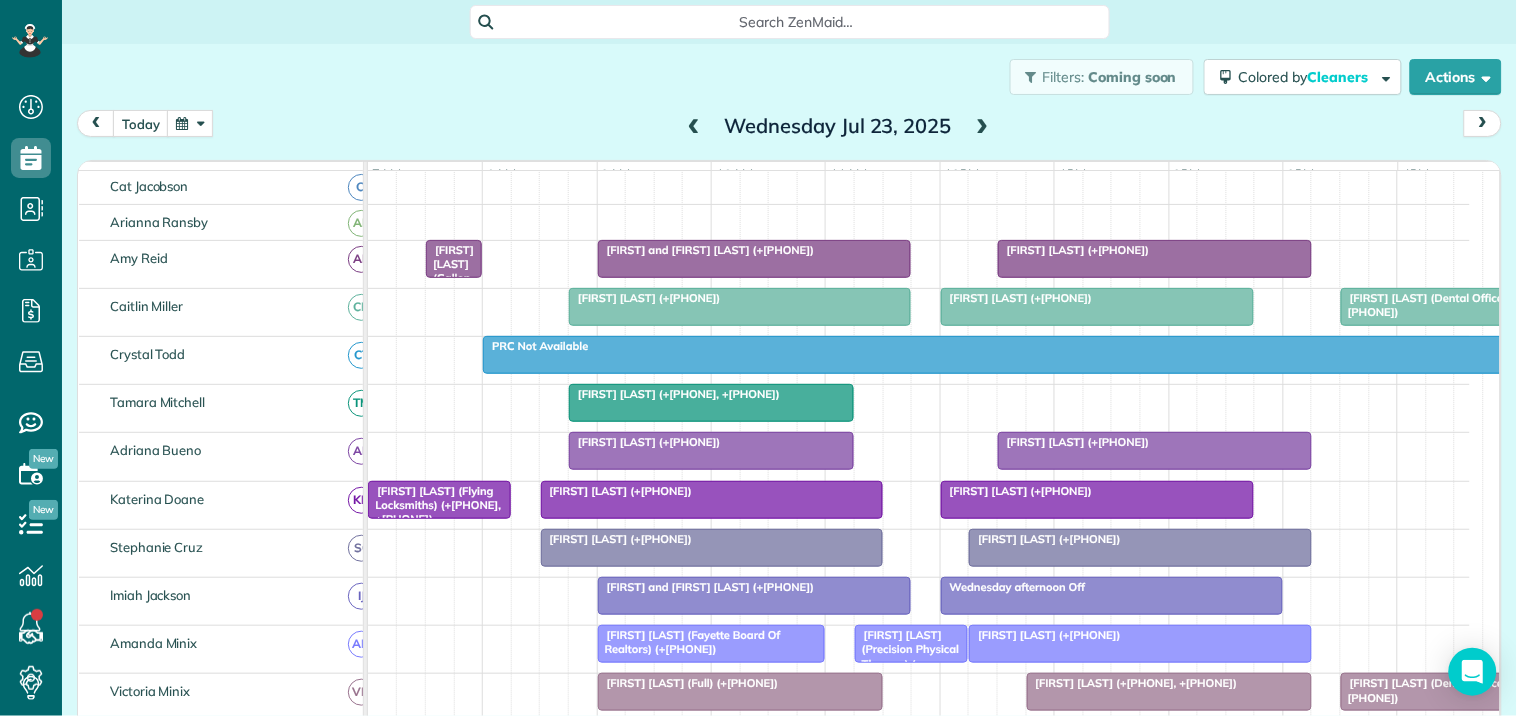 click at bounding box center (983, 127) 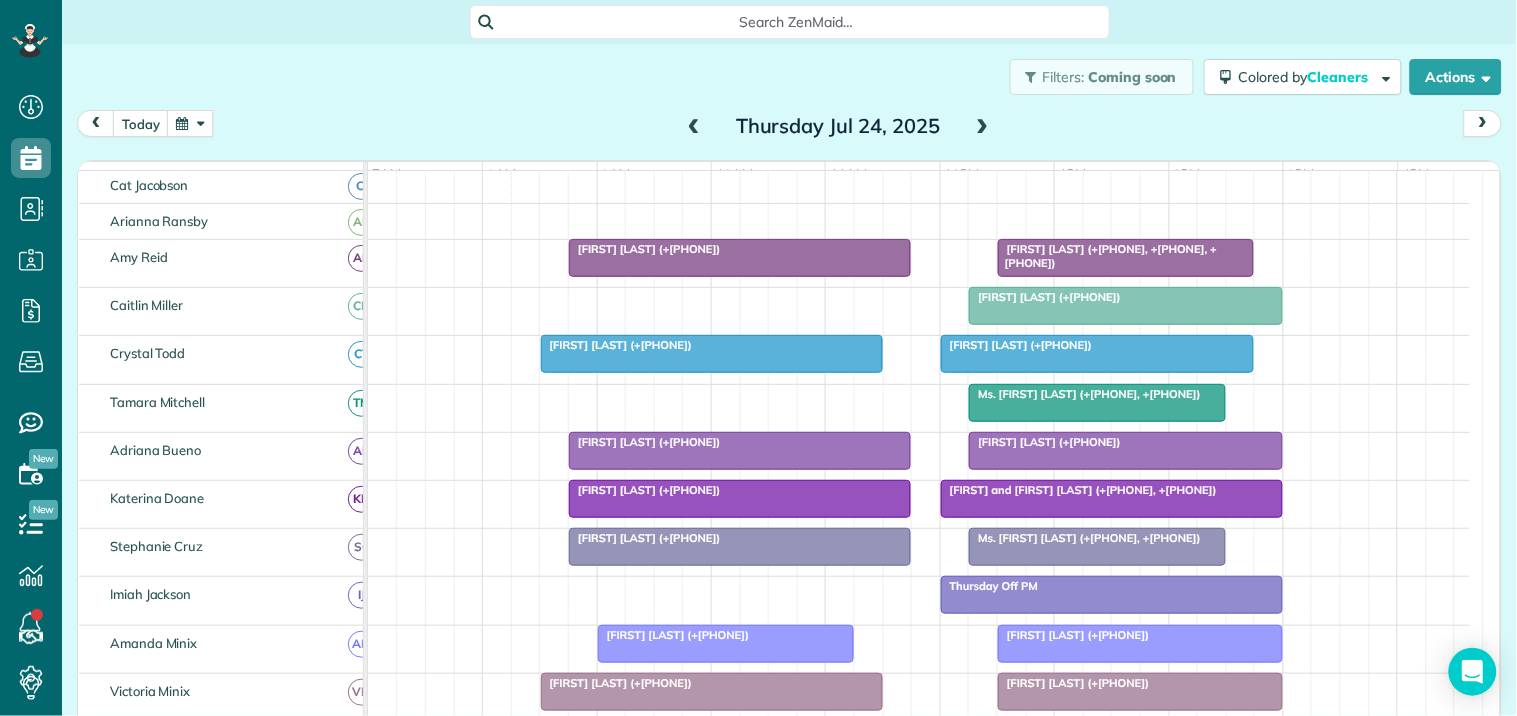 click at bounding box center [983, 127] 